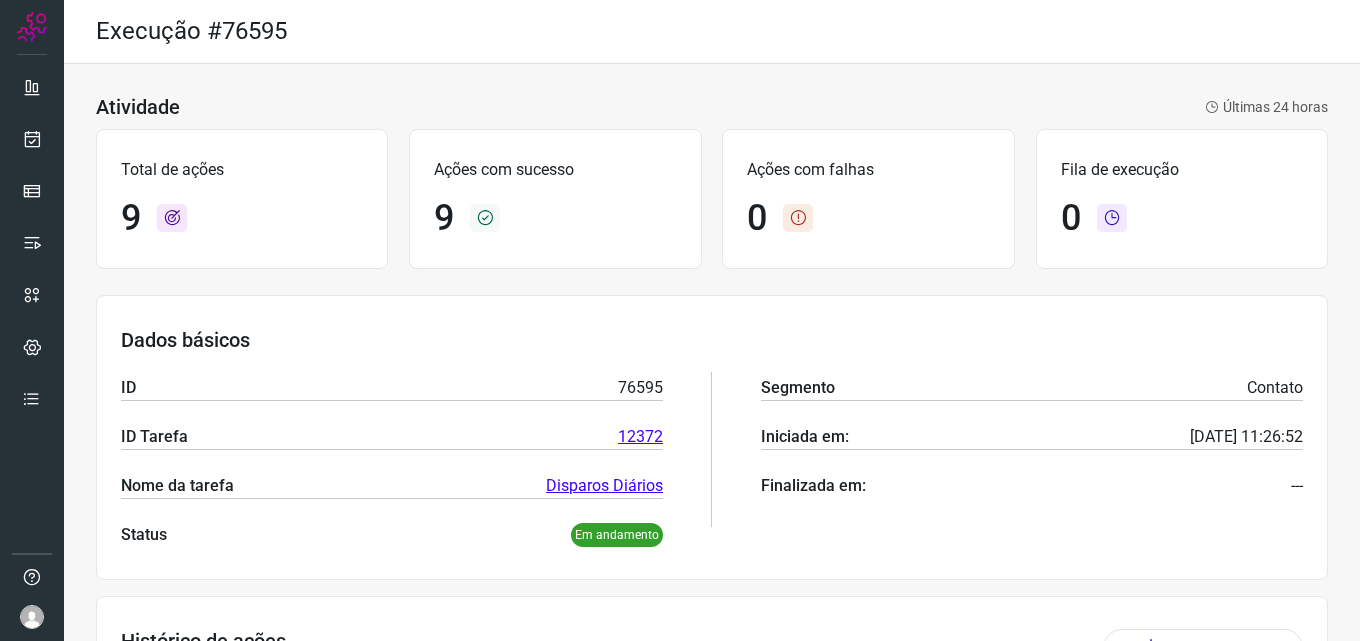 scroll, scrollTop: 0, scrollLeft: 0, axis: both 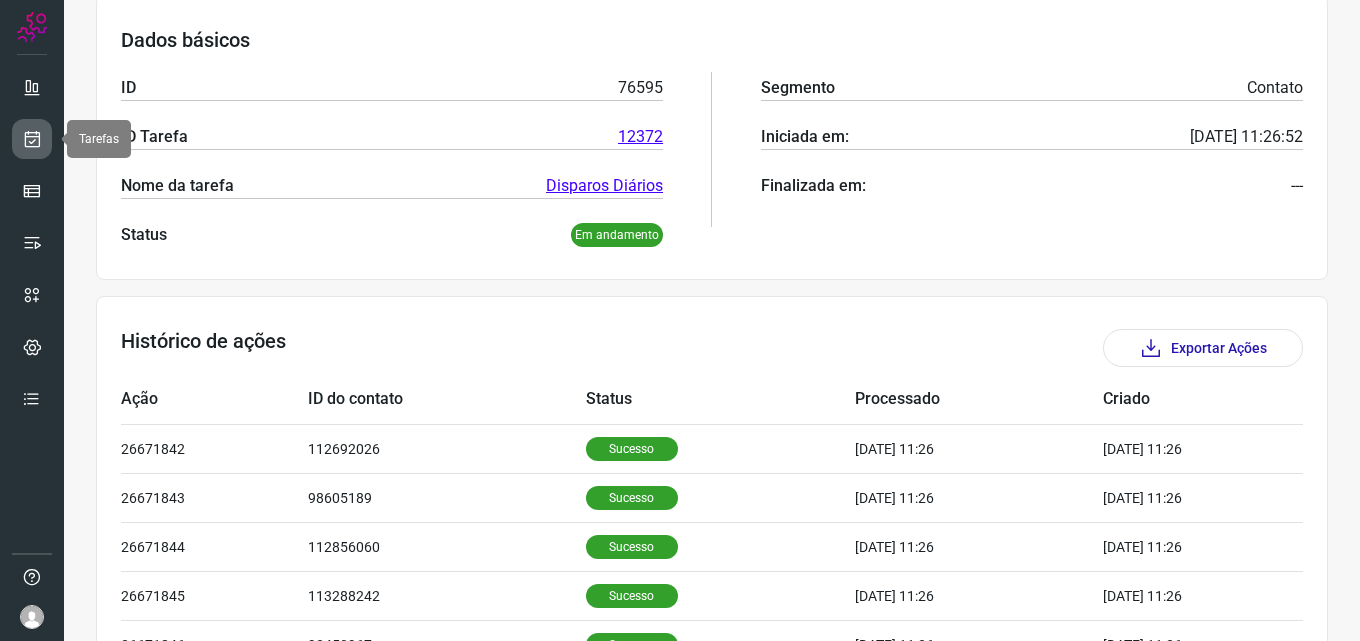 click at bounding box center (32, 139) 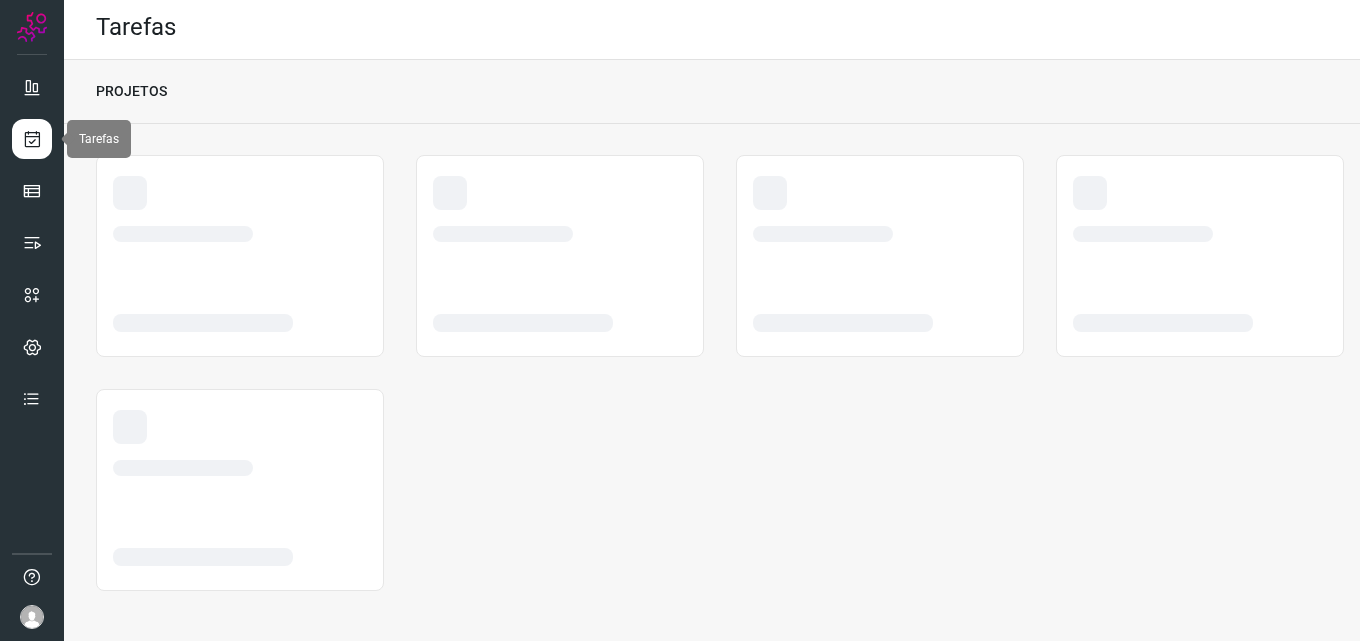 scroll, scrollTop: 4, scrollLeft: 0, axis: vertical 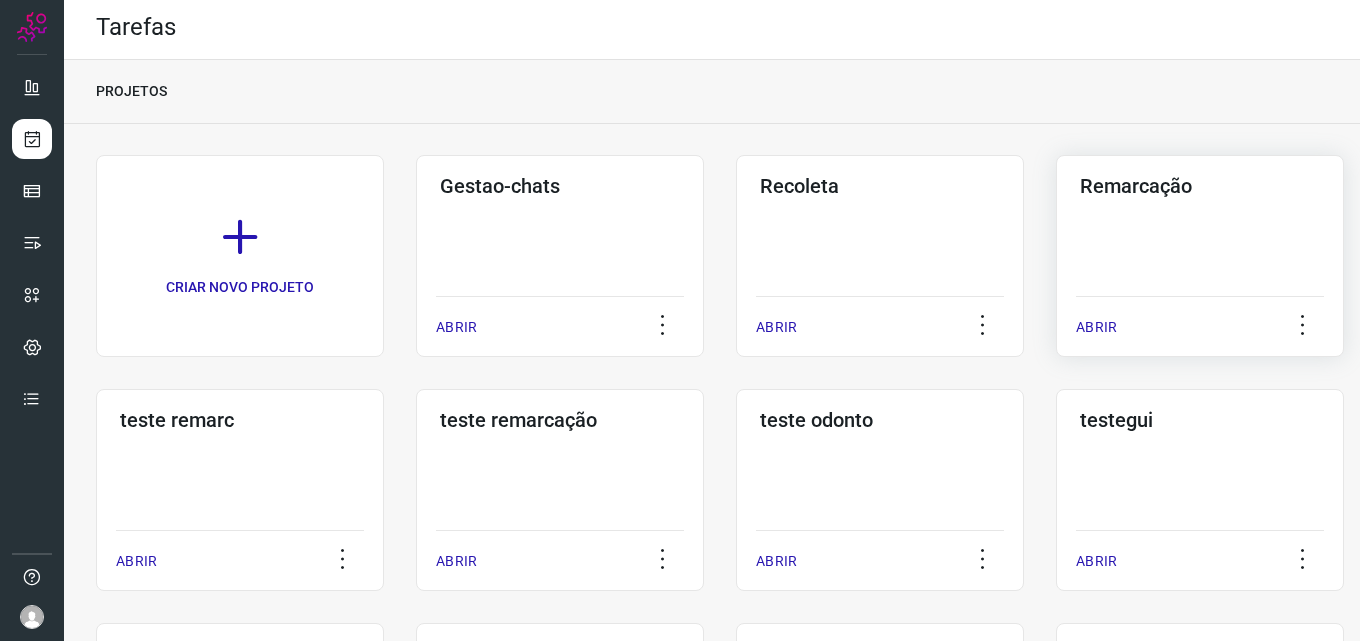 click on "Remarcação  ABRIR" 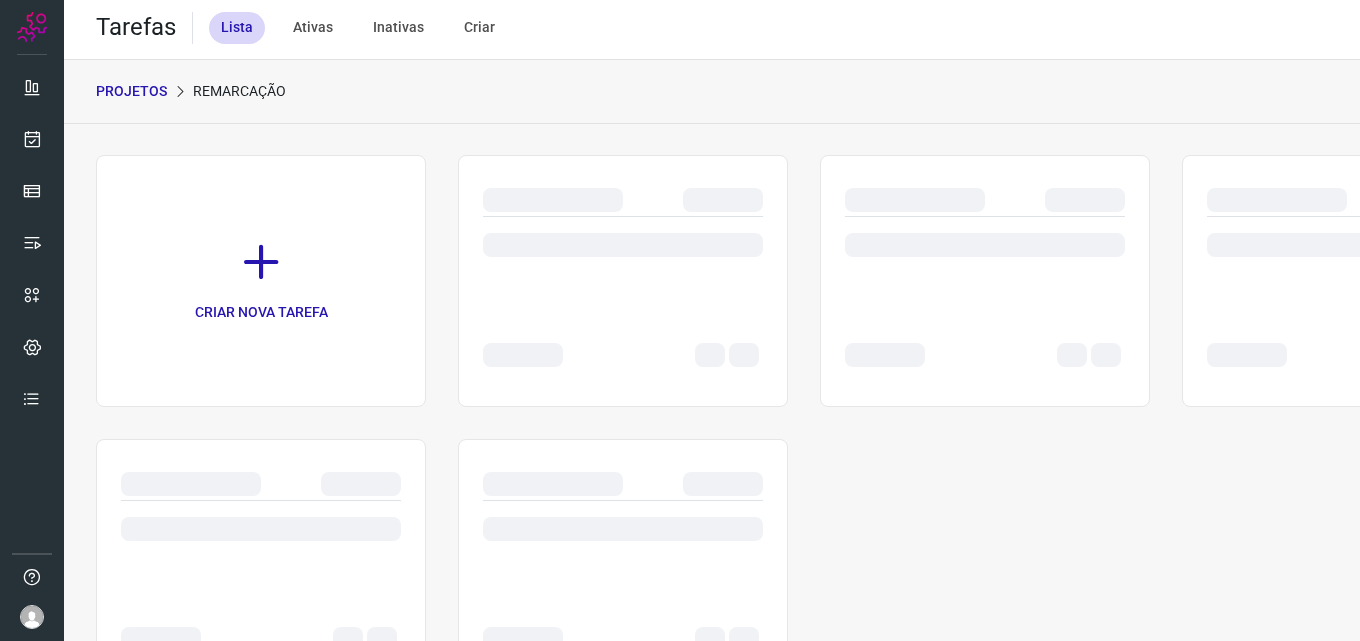 scroll, scrollTop: 0, scrollLeft: 0, axis: both 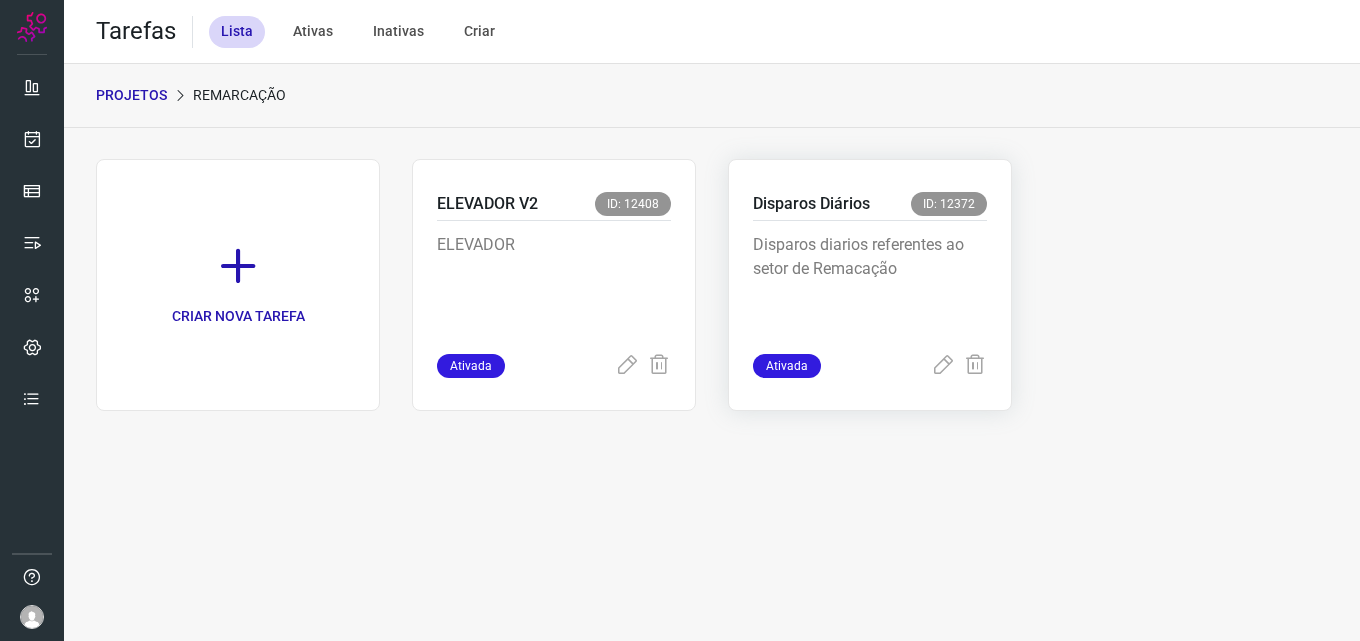 click on "Disparos diarios referentes ao setor de Remacação" at bounding box center (870, 283) 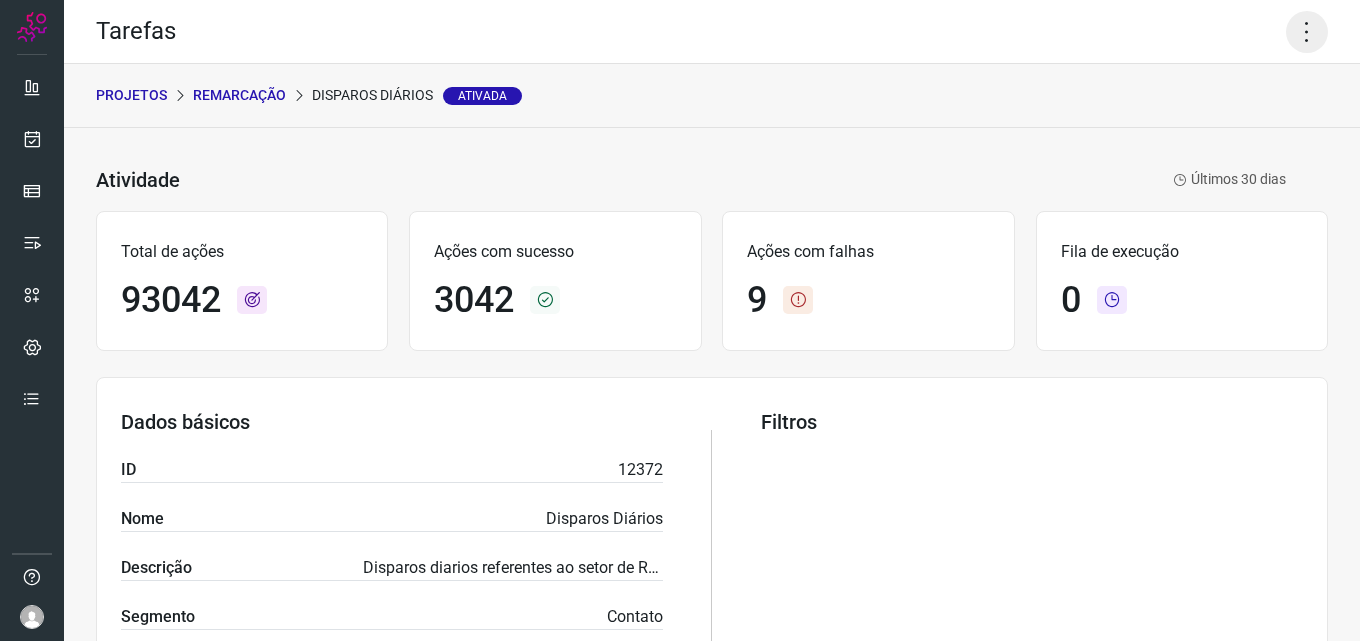 click 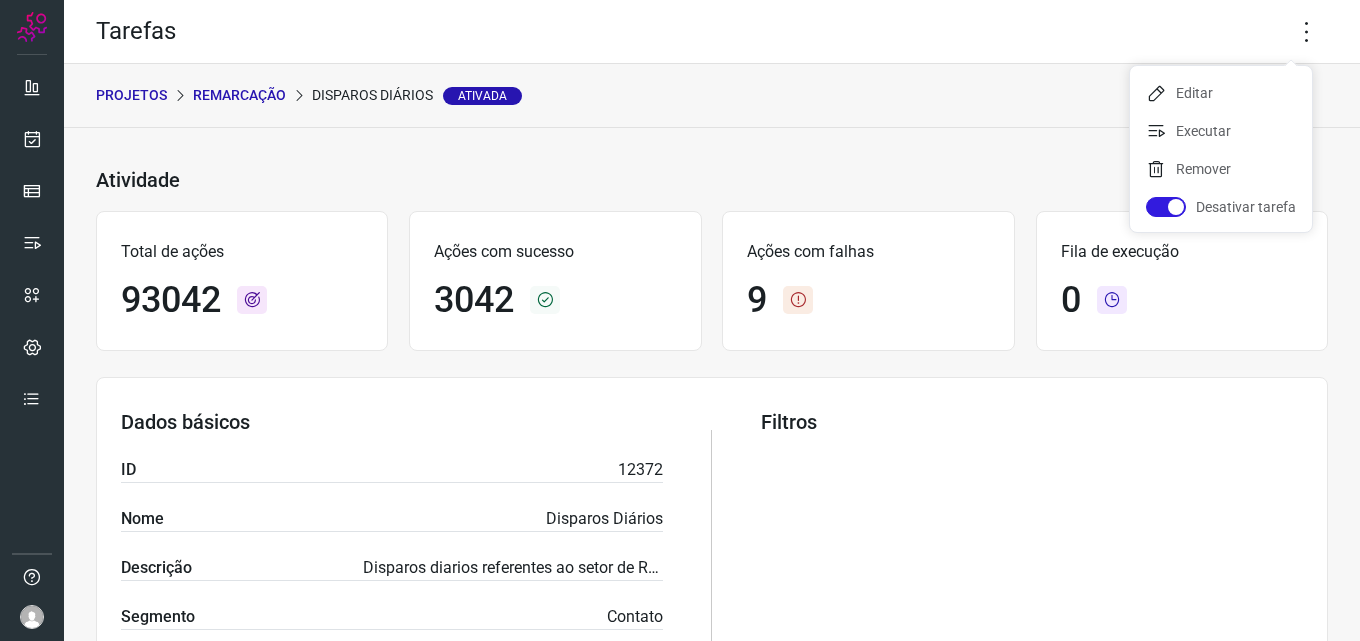 click on "Editar   Executar   Remover   Desativar tarefa" 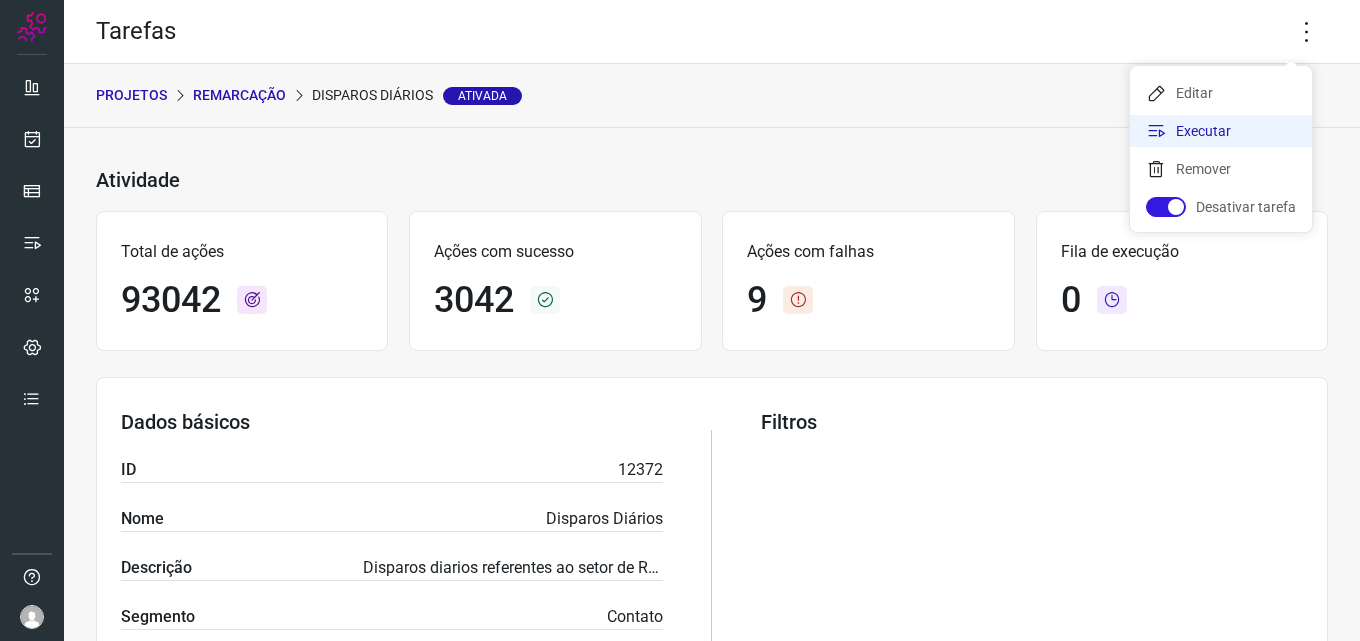 click on "Executar" 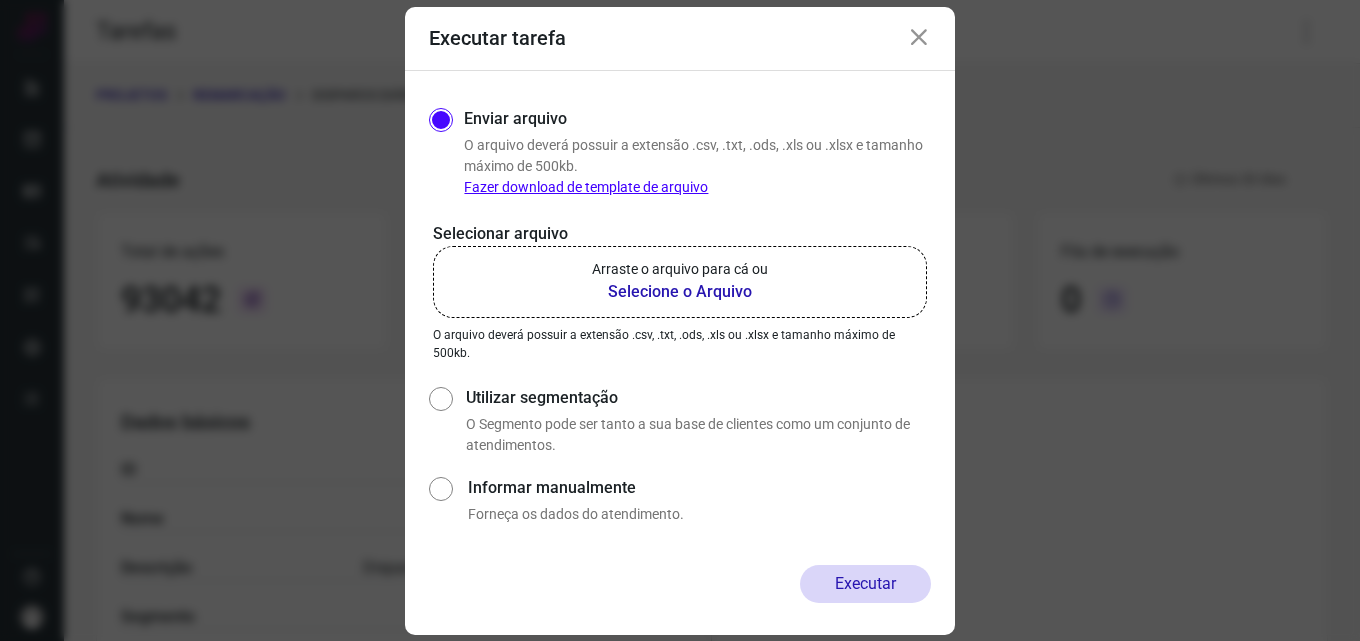 click on "Selecione o Arquivo" at bounding box center (680, 292) 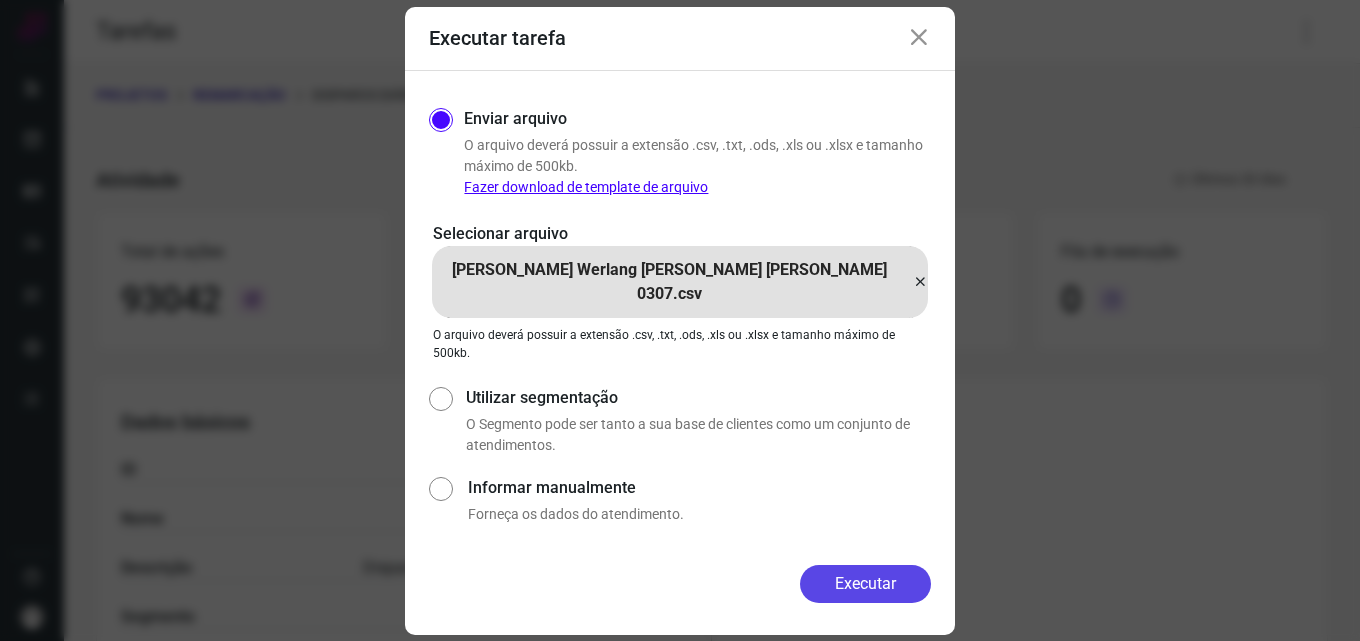 click on "Executar" at bounding box center (865, 584) 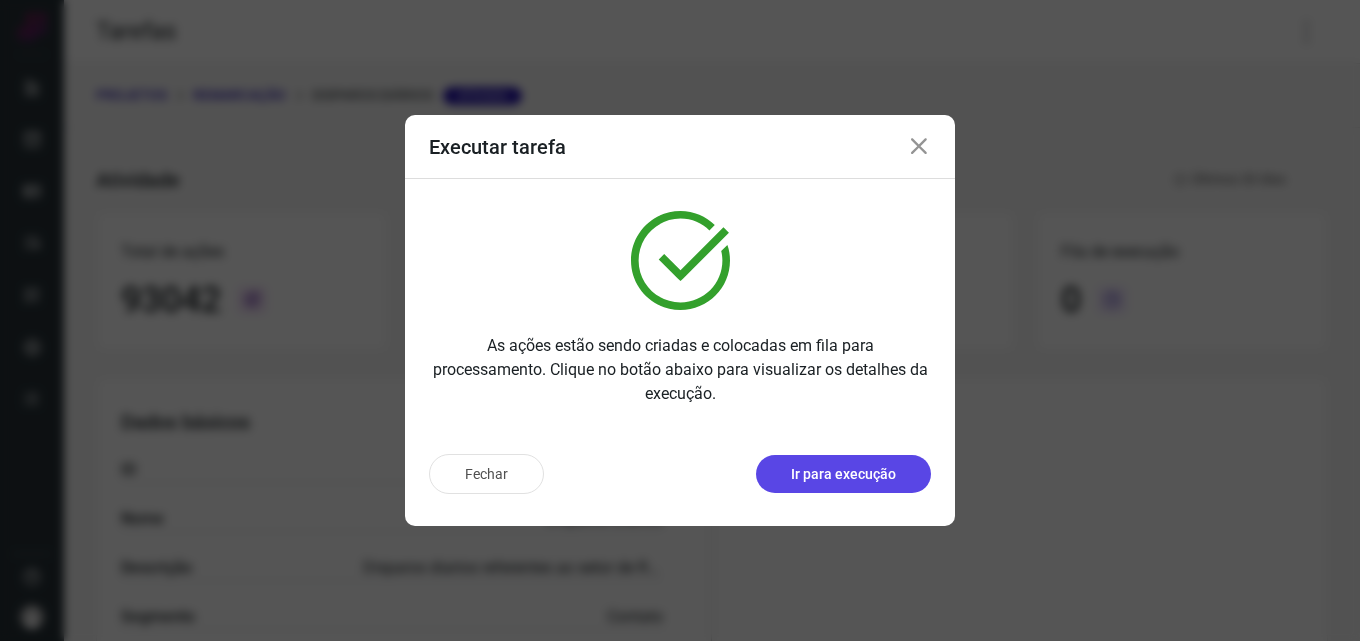 click on "Ir para execução" at bounding box center [843, 474] 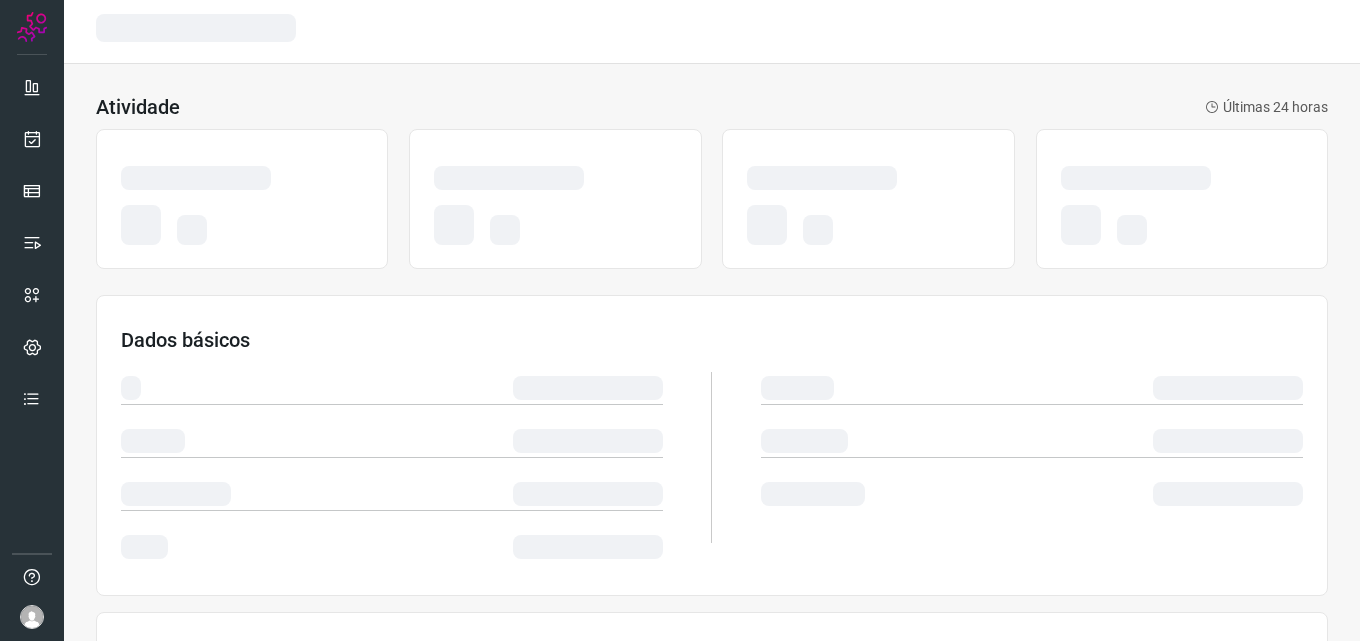 scroll, scrollTop: 0, scrollLeft: 0, axis: both 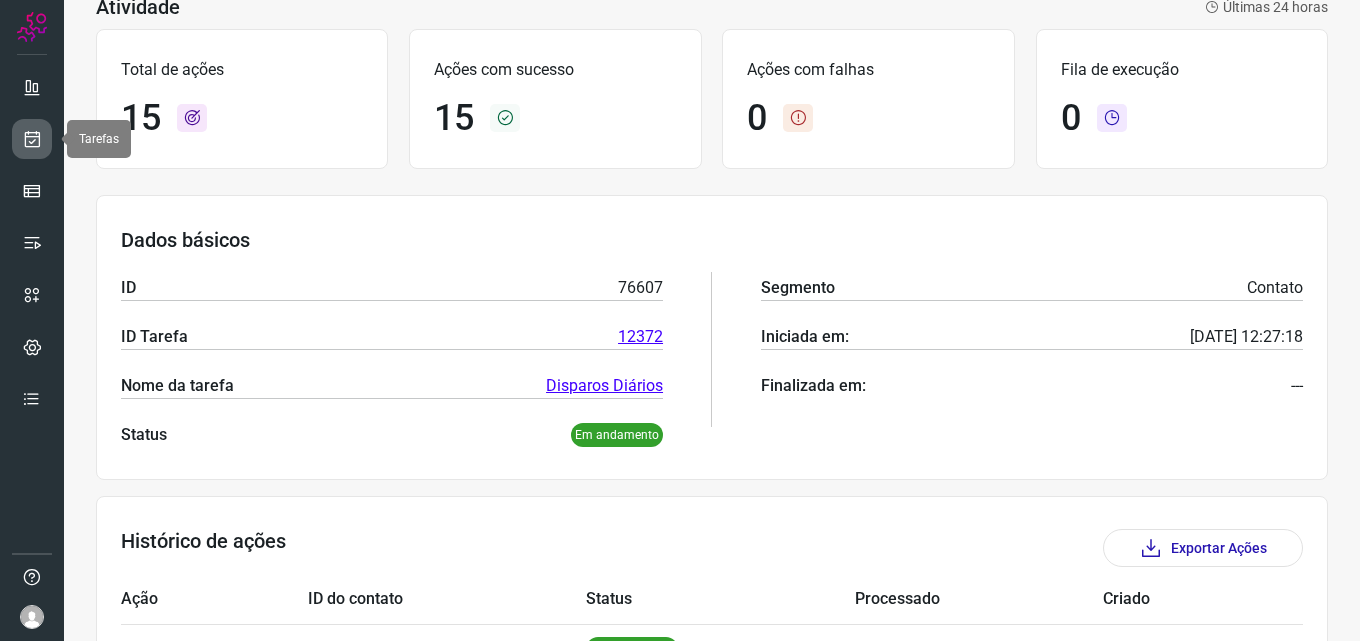 click at bounding box center (32, 139) 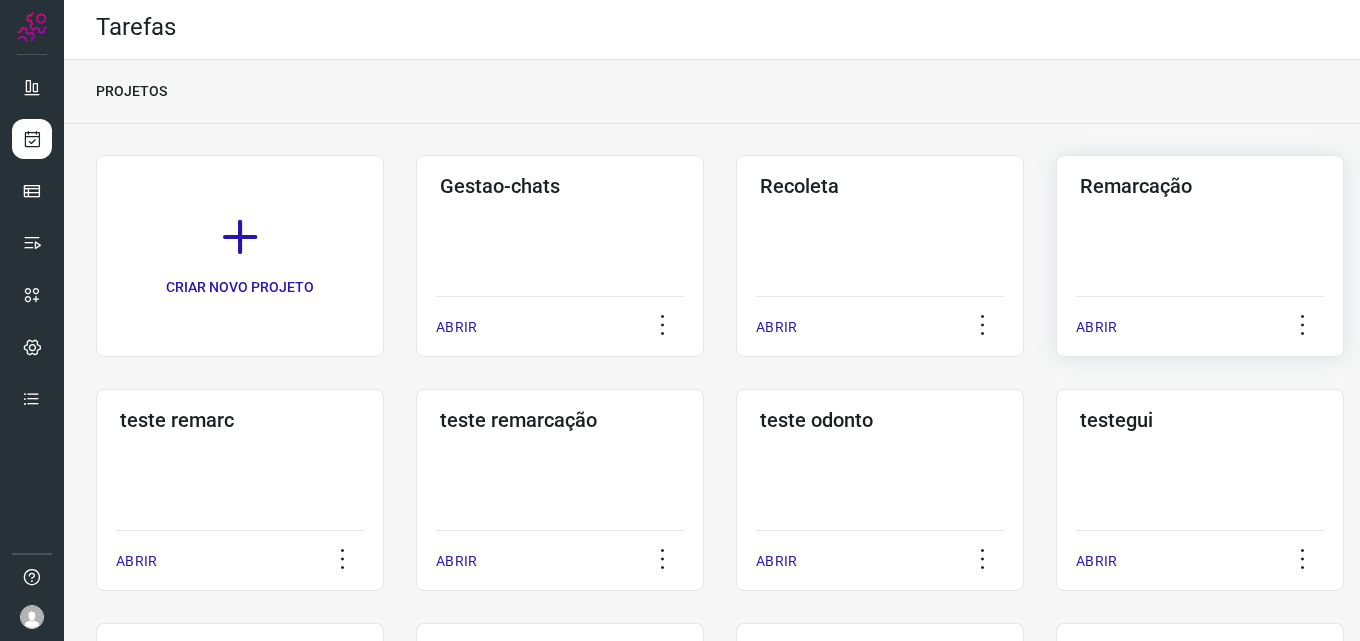 click on "Remarcação  ABRIR" 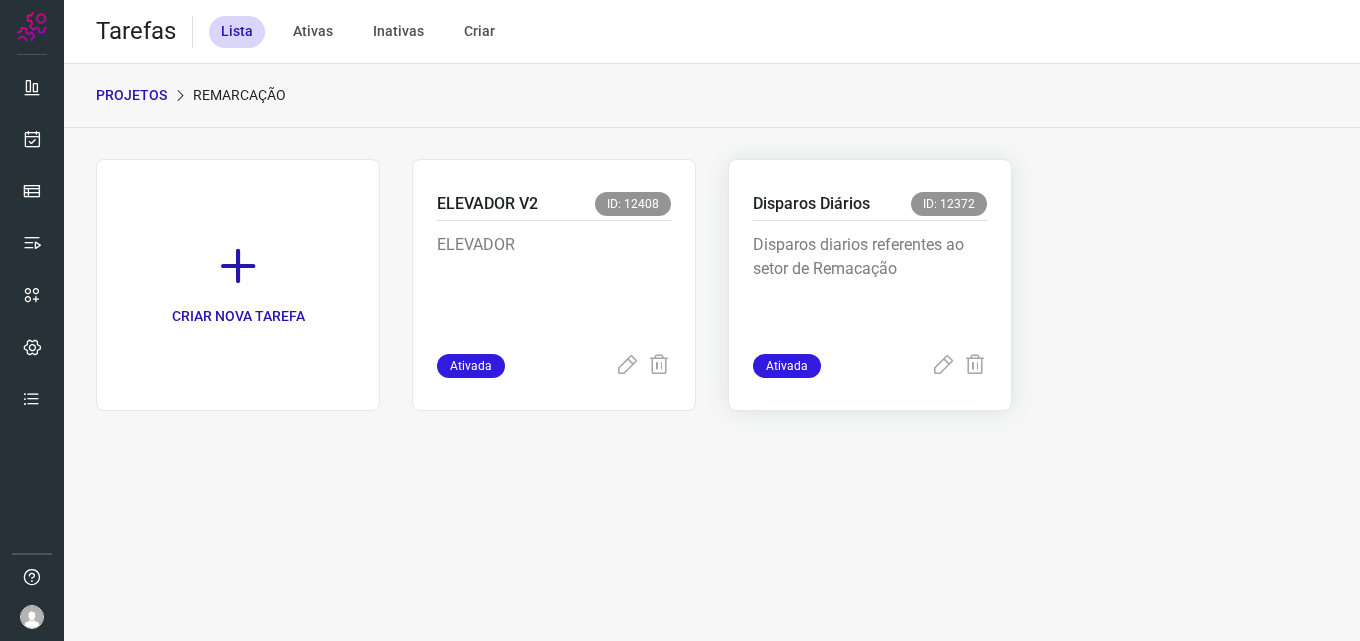 scroll, scrollTop: 0, scrollLeft: 0, axis: both 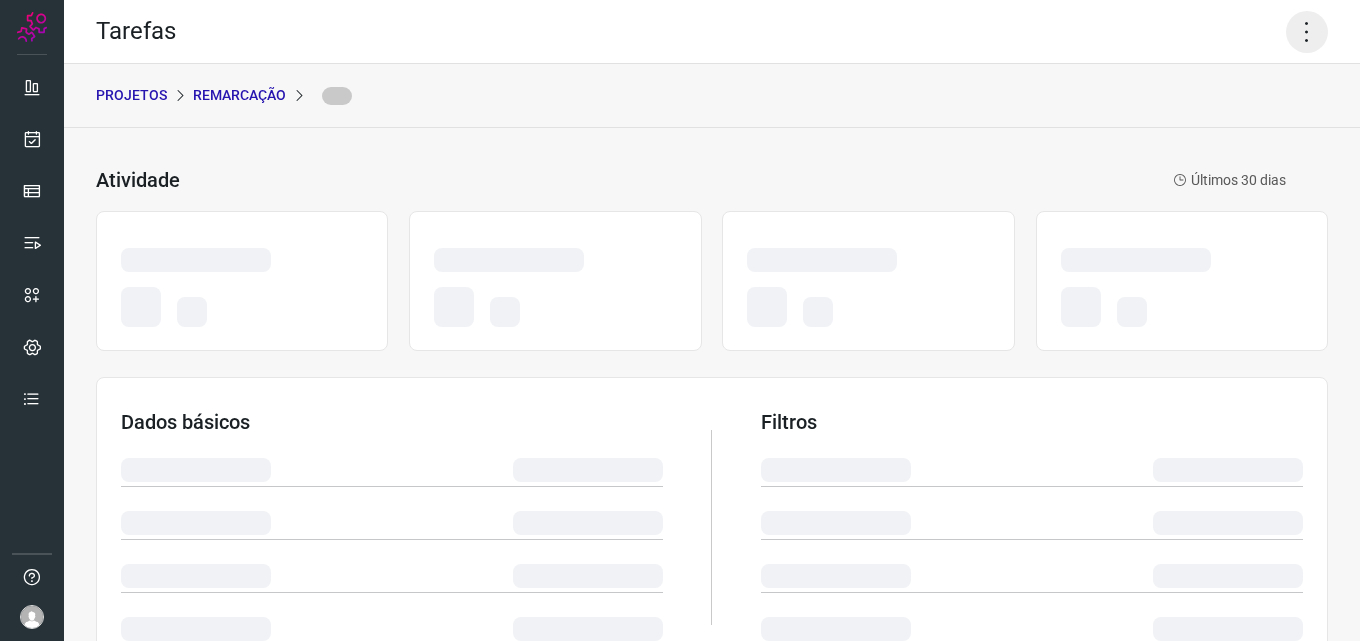 click 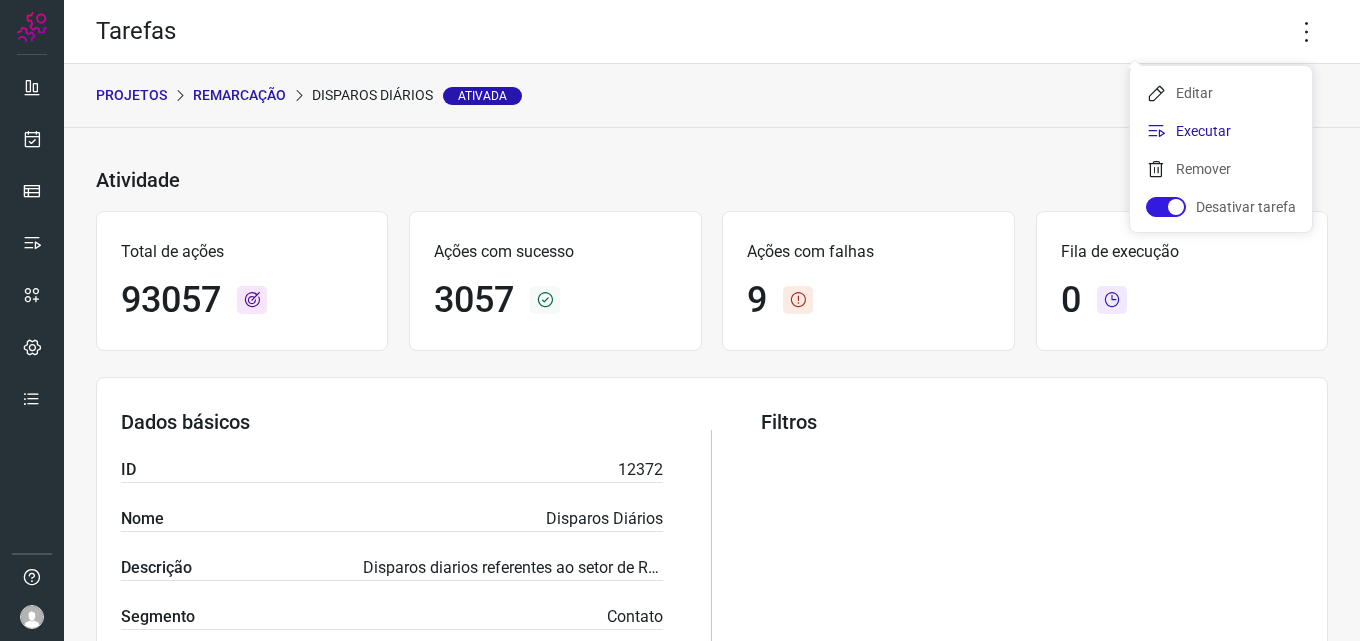 click on "Executar" 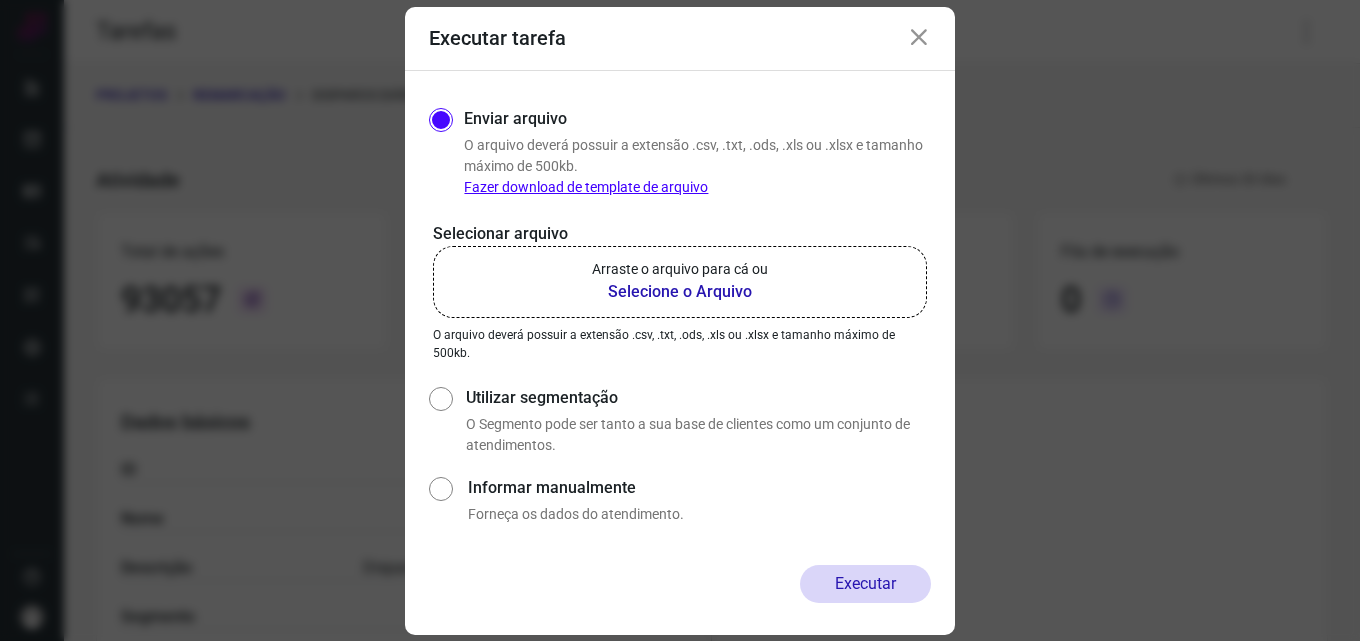 click on "Selecione o Arquivo" at bounding box center (680, 292) 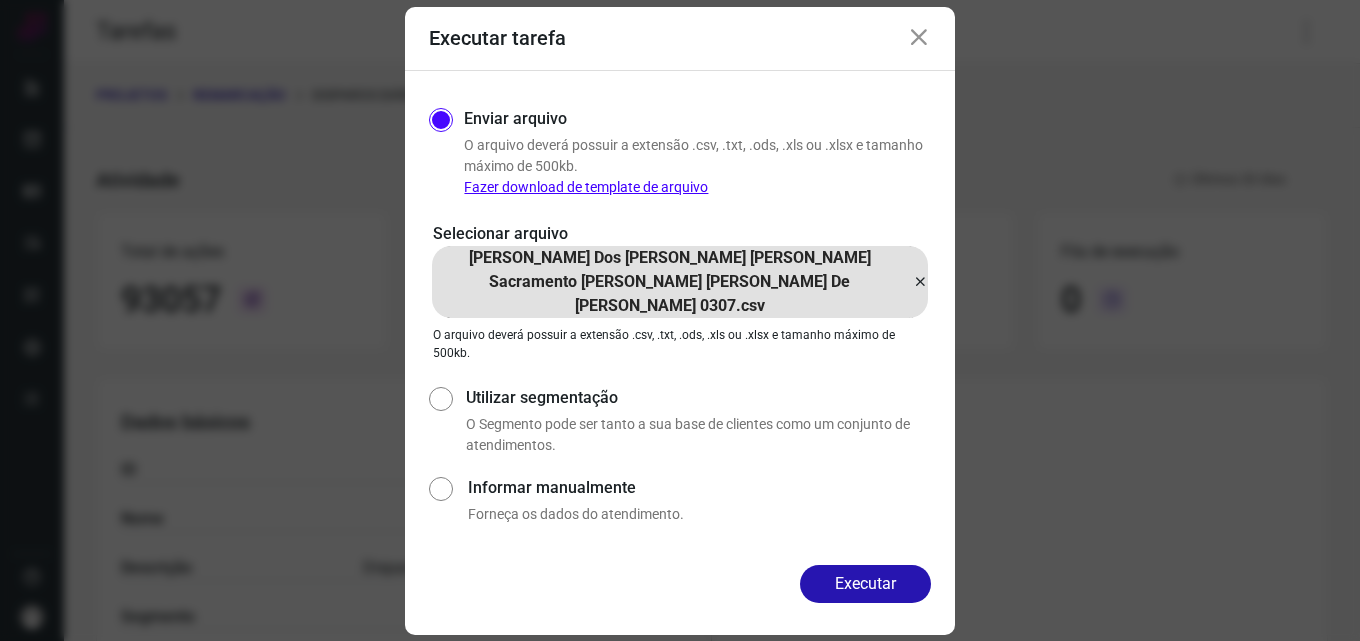 click on "Executar" at bounding box center [865, 584] 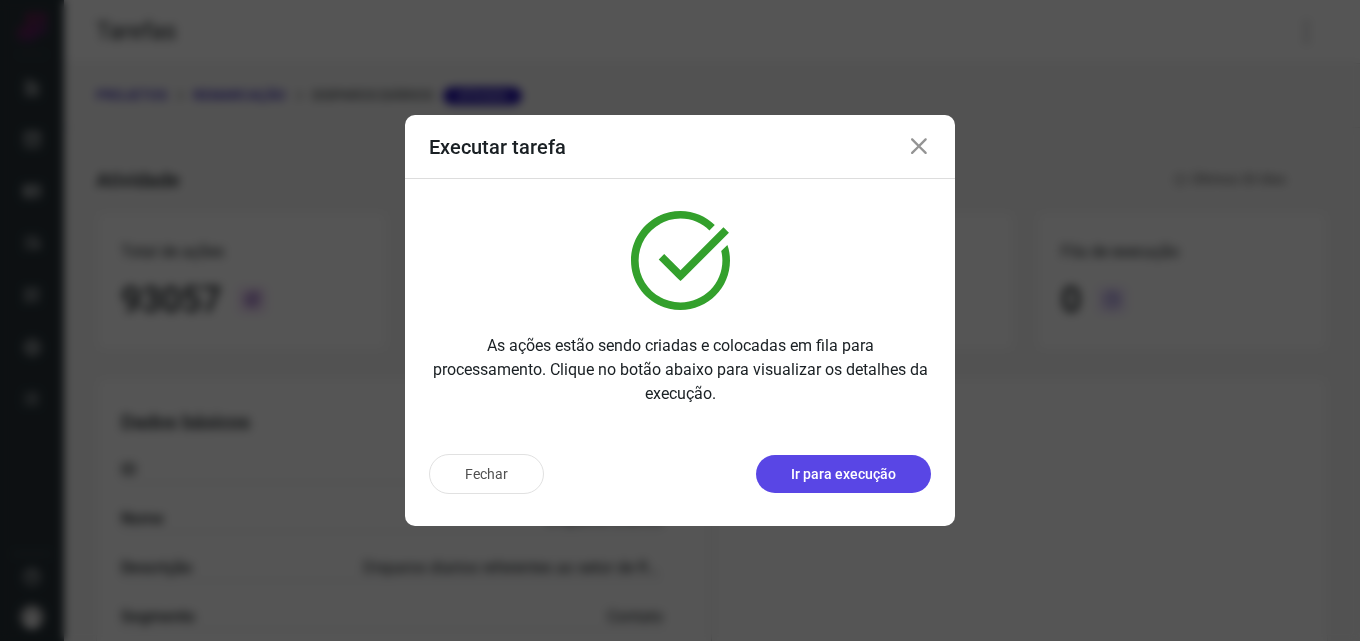 click on "Ir para execução" at bounding box center [843, 474] 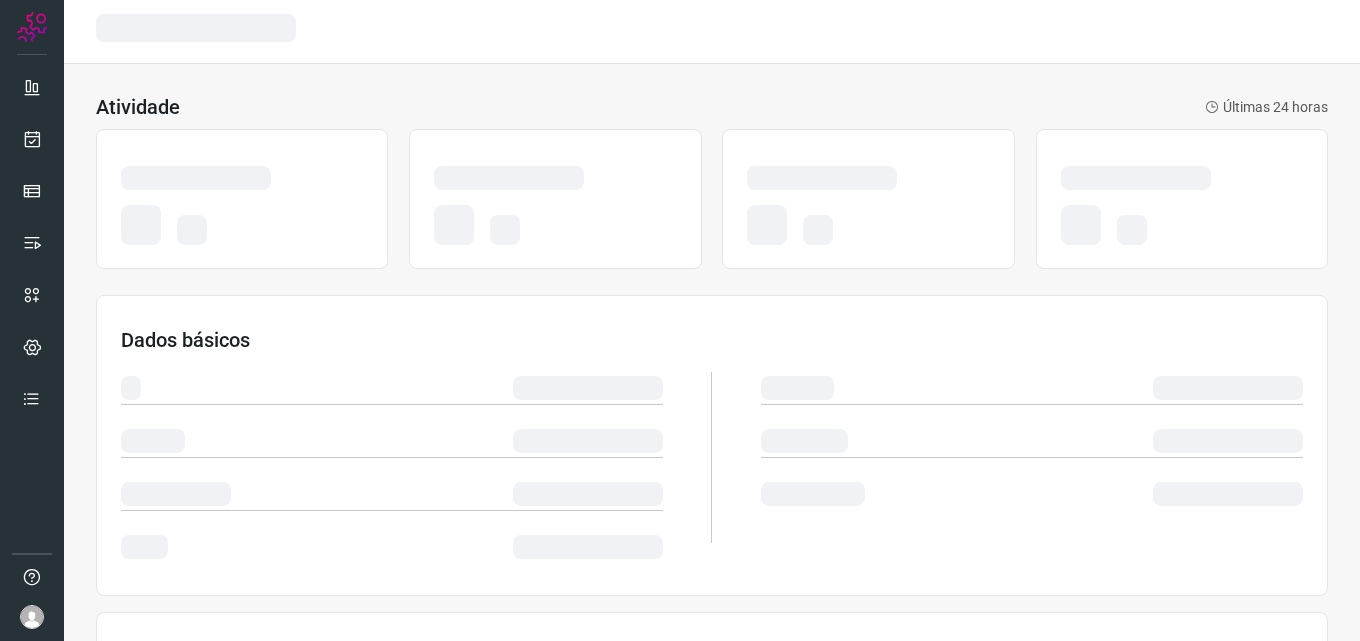 scroll, scrollTop: 0, scrollLeft: 0, axis: both 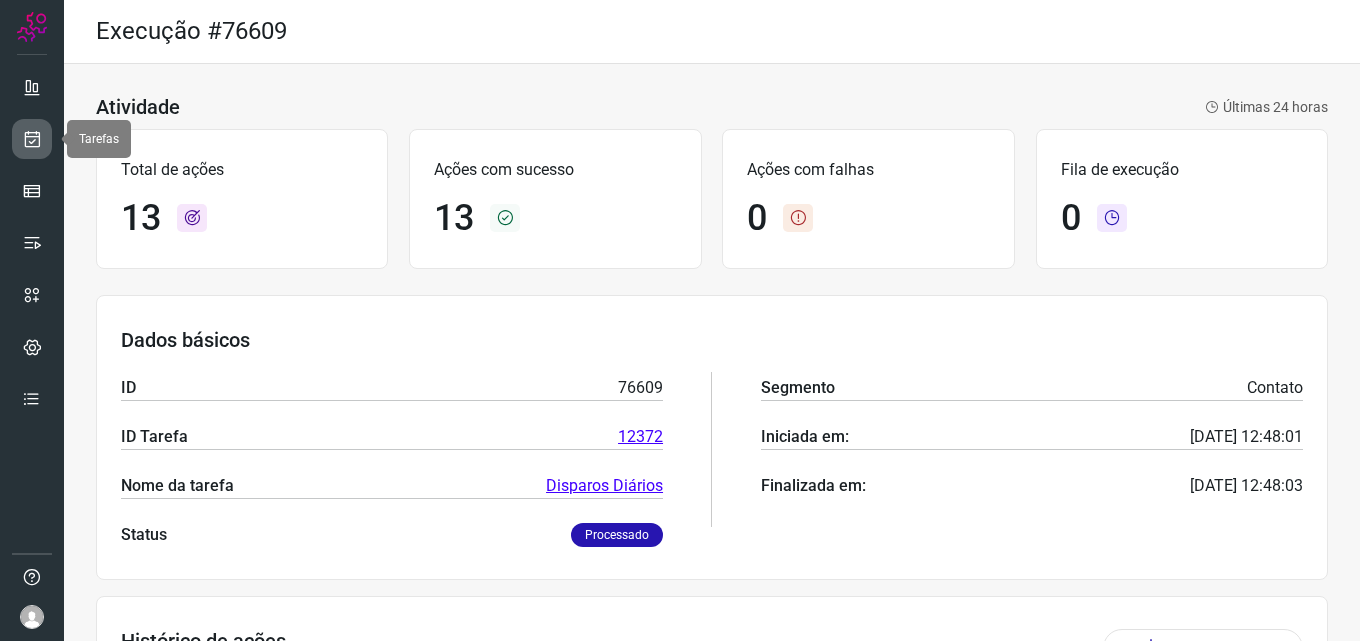 click at bounding box center [32, 139] 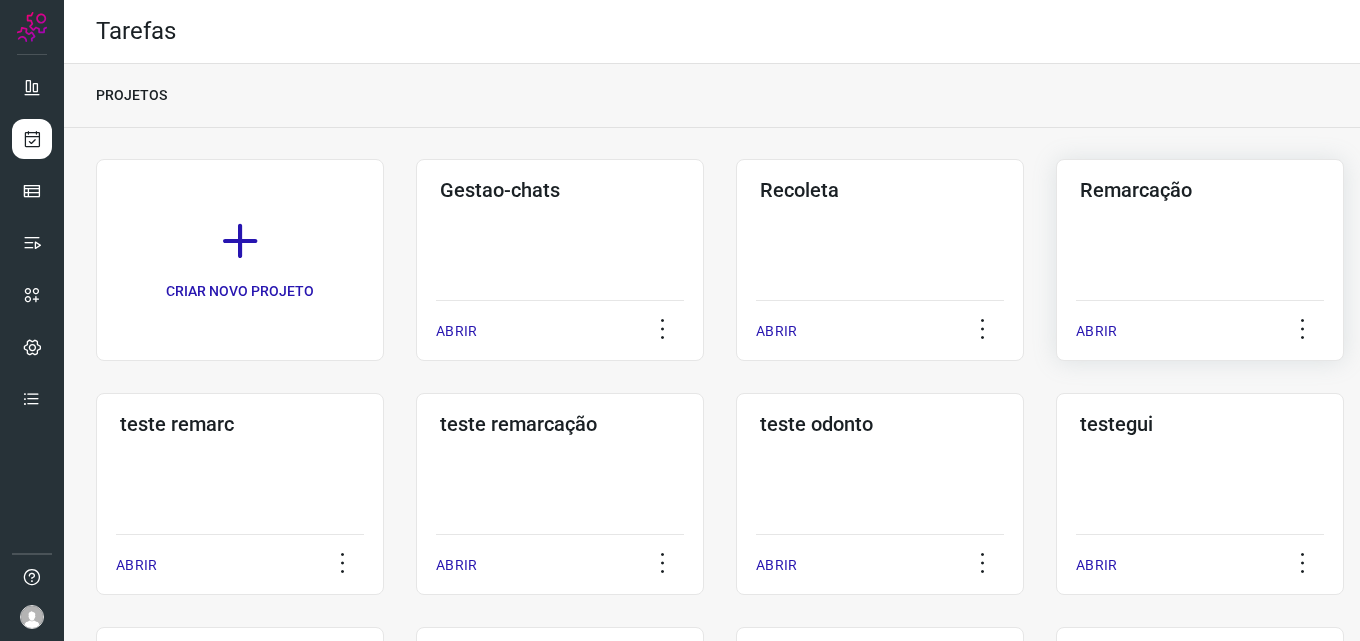 click on "Remarcação  ABRIR" 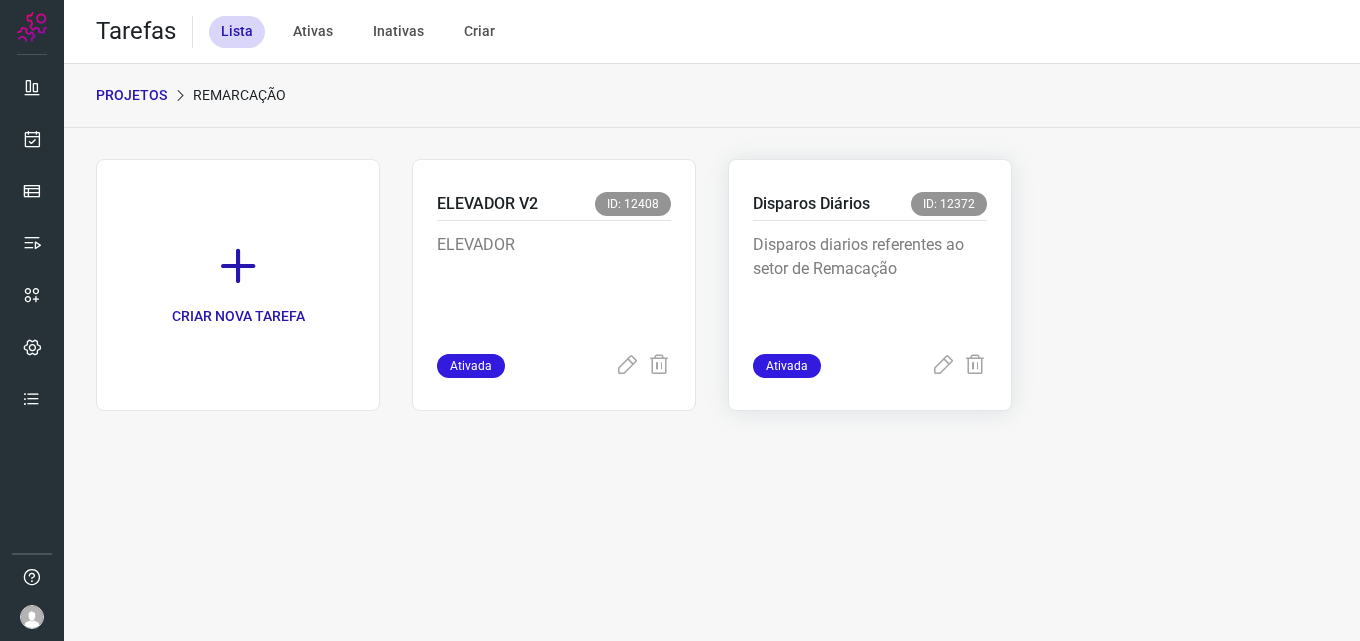 click on "ID: 12372" at bounding box center [949, 204] 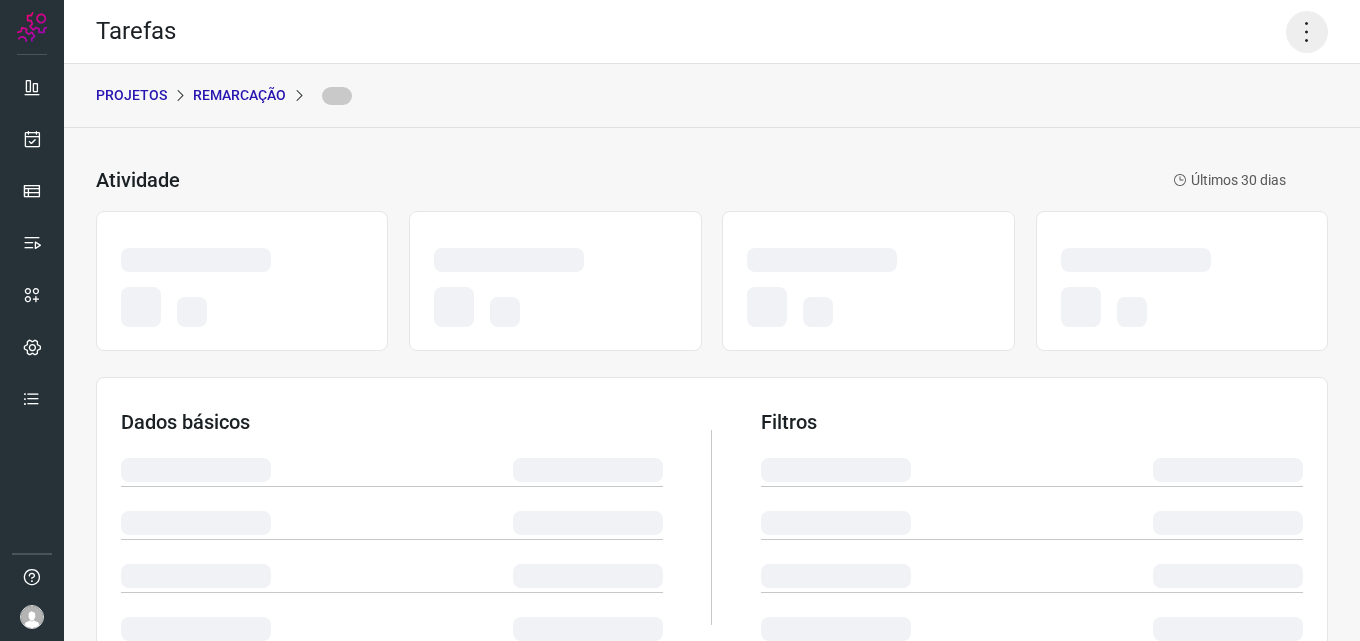 click 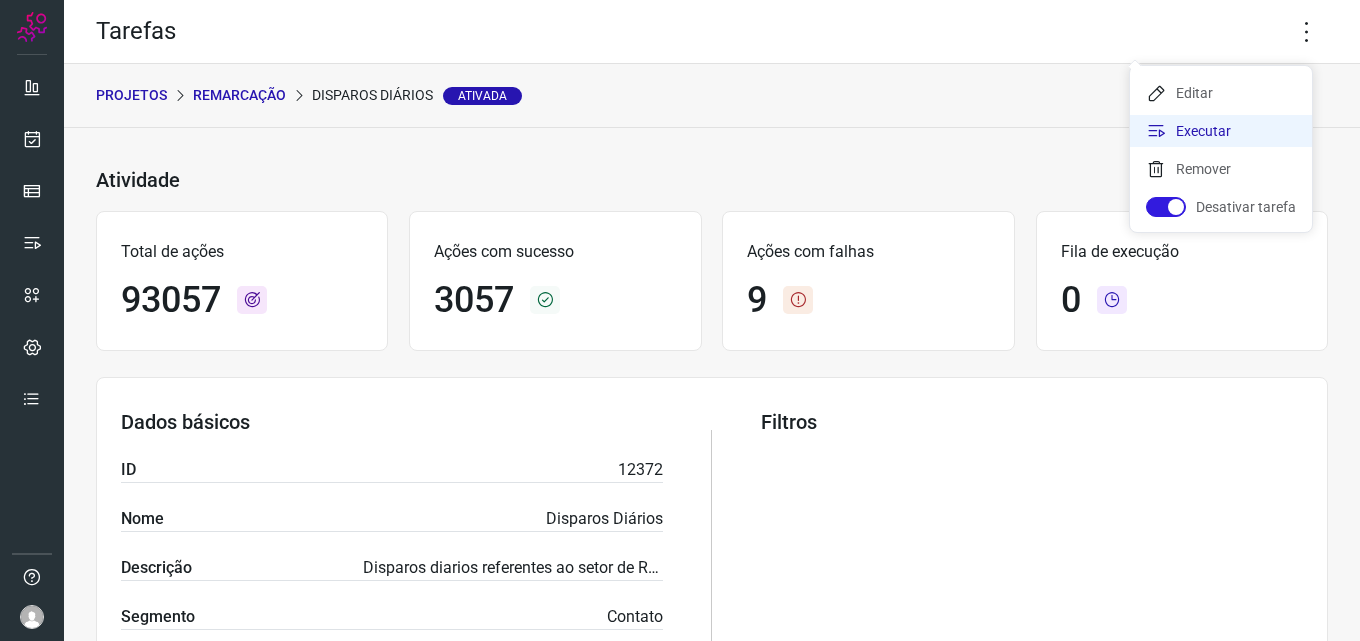 click on "Executar" 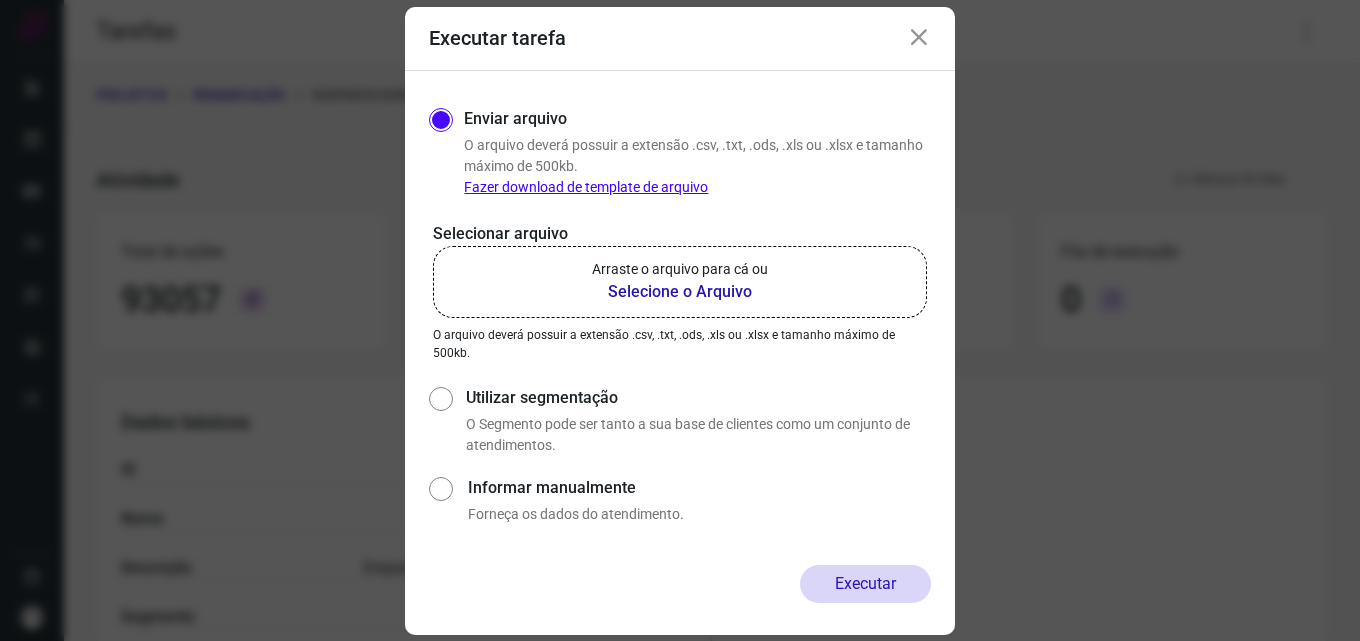 click on "Selecione o Arquivo" at bounding box center (680, 292) 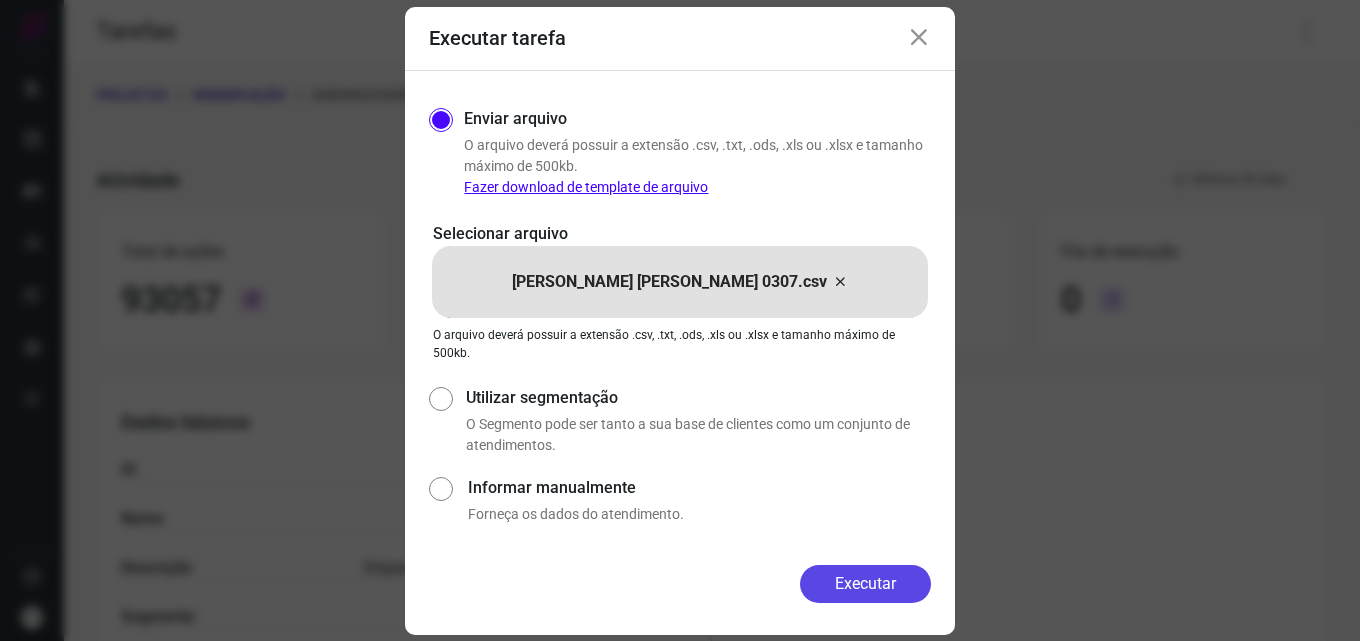 click on "Executar" at bounding box center (865, 584) 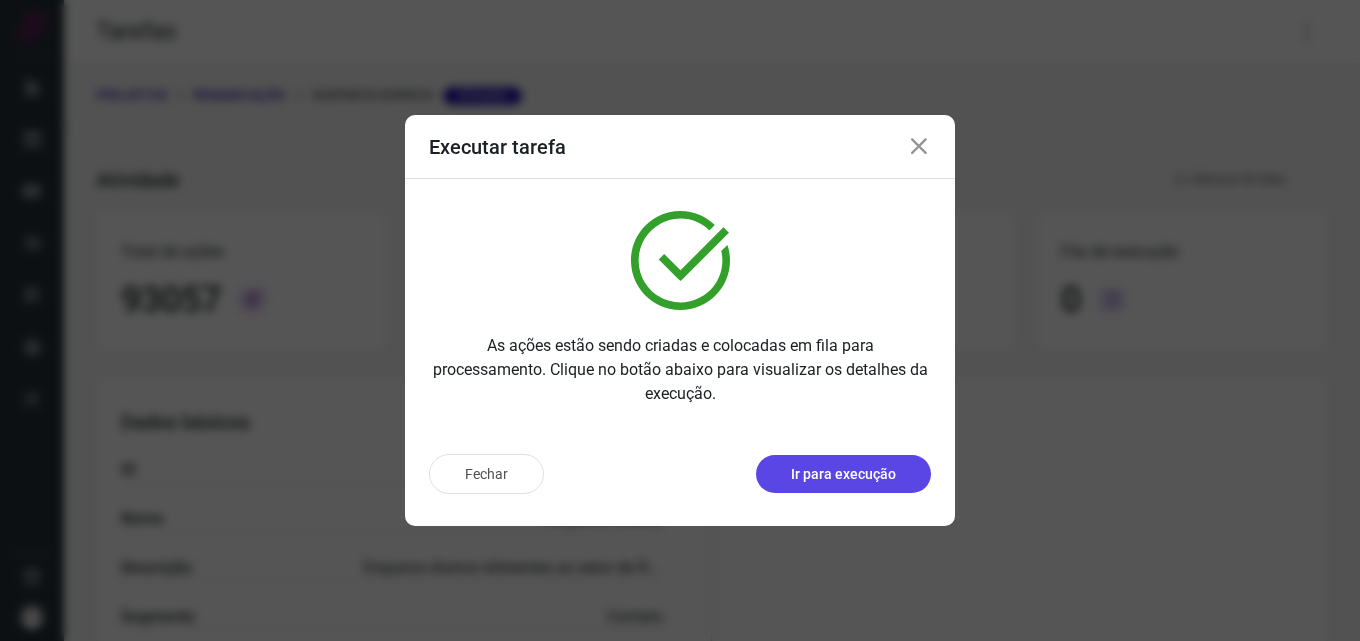 click on "Ir para execução" at bounding box center [843, 474] 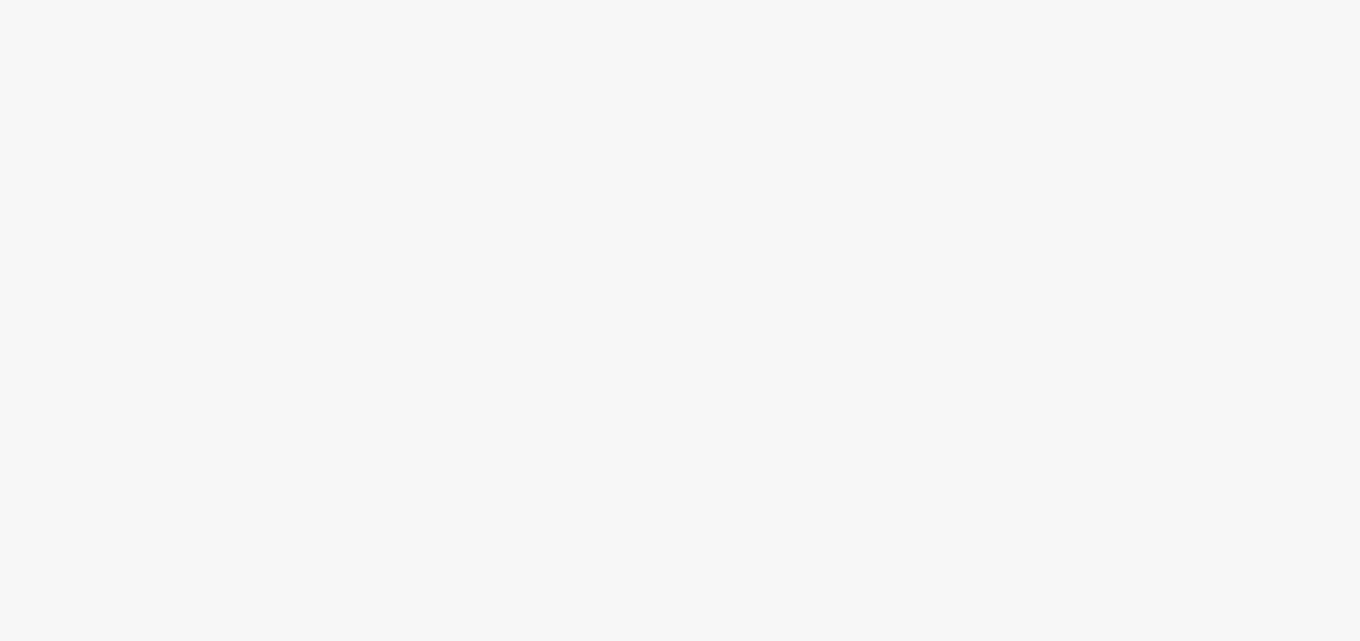 scroll, scrollTop: 0, scrollLeft: 0, axis: both 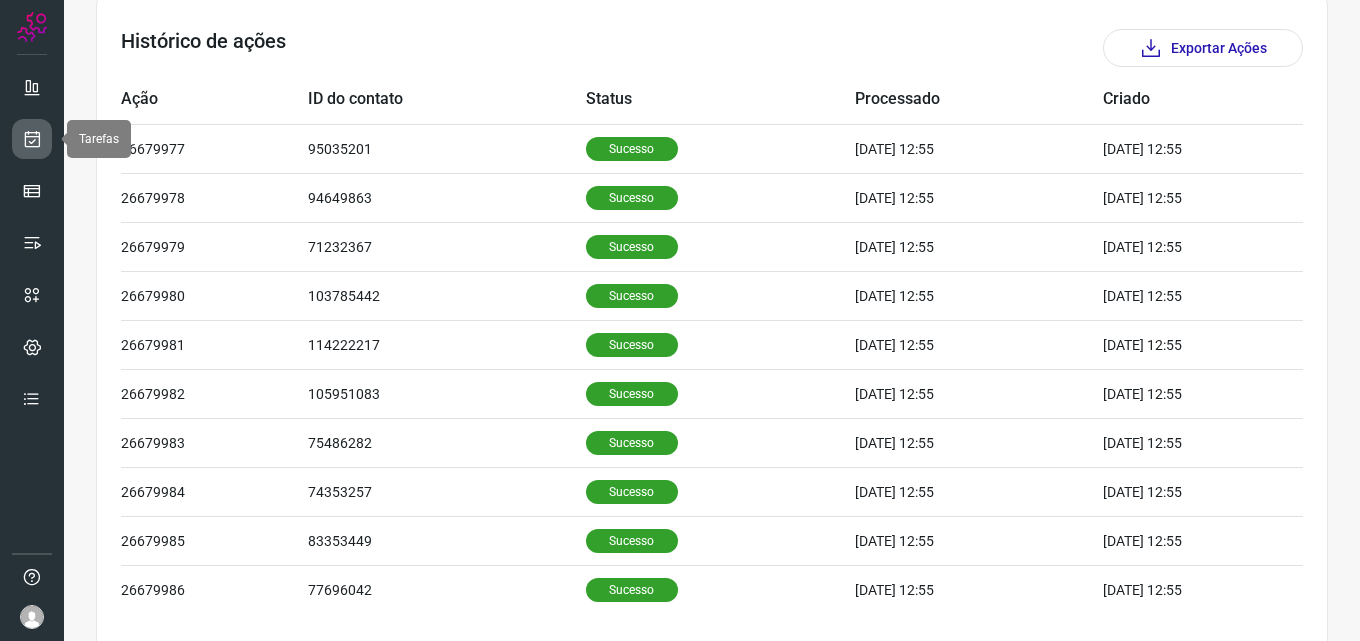click at bounding box center [32, 139] 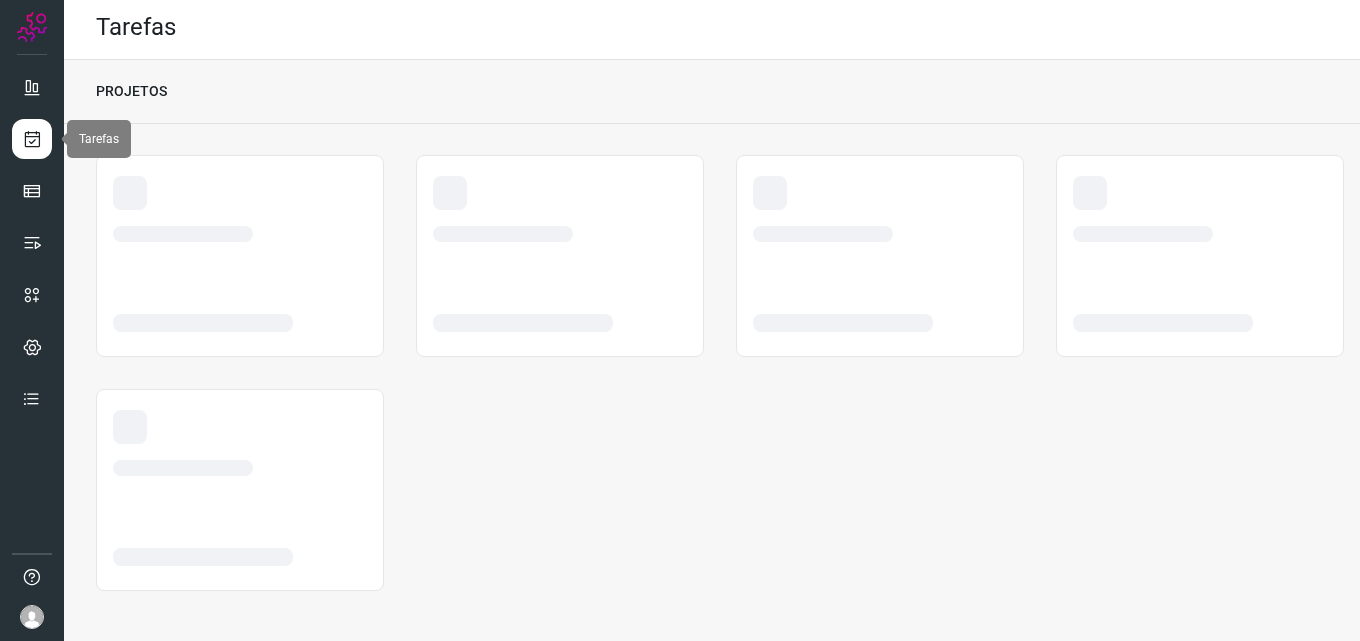 scroll, scrollTop: 4, scrollLeft: 0, axis: vertical 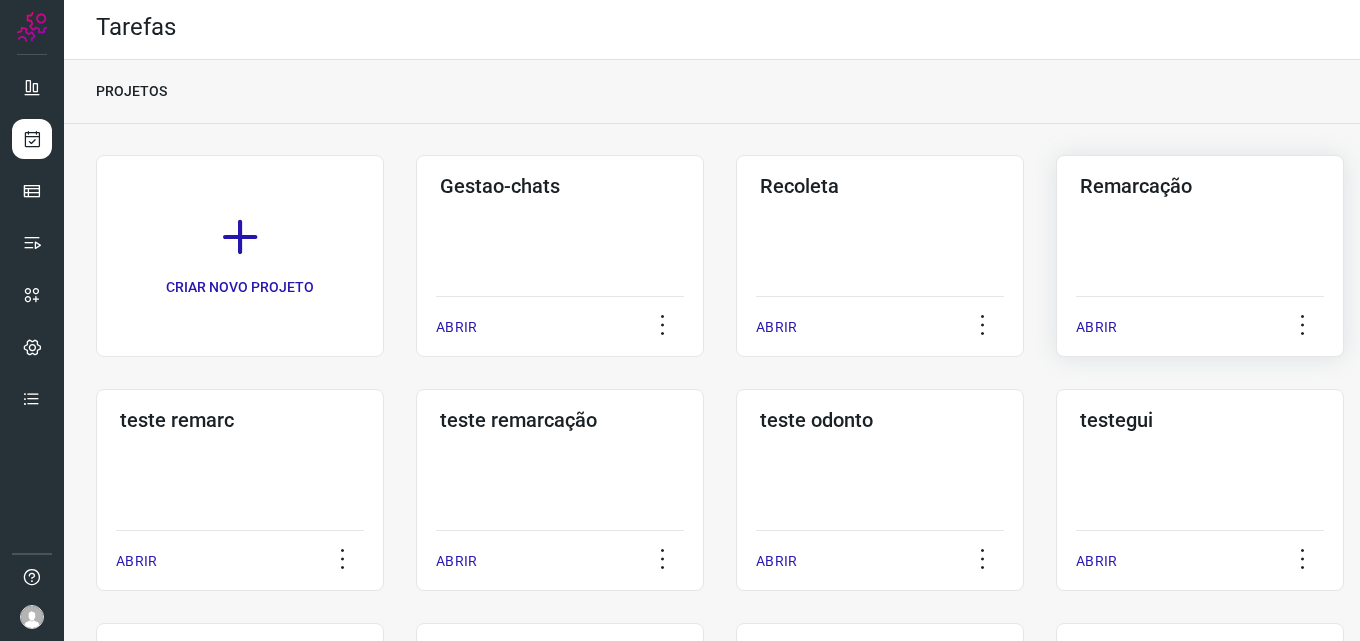click on "Remarcação  ABRIR" 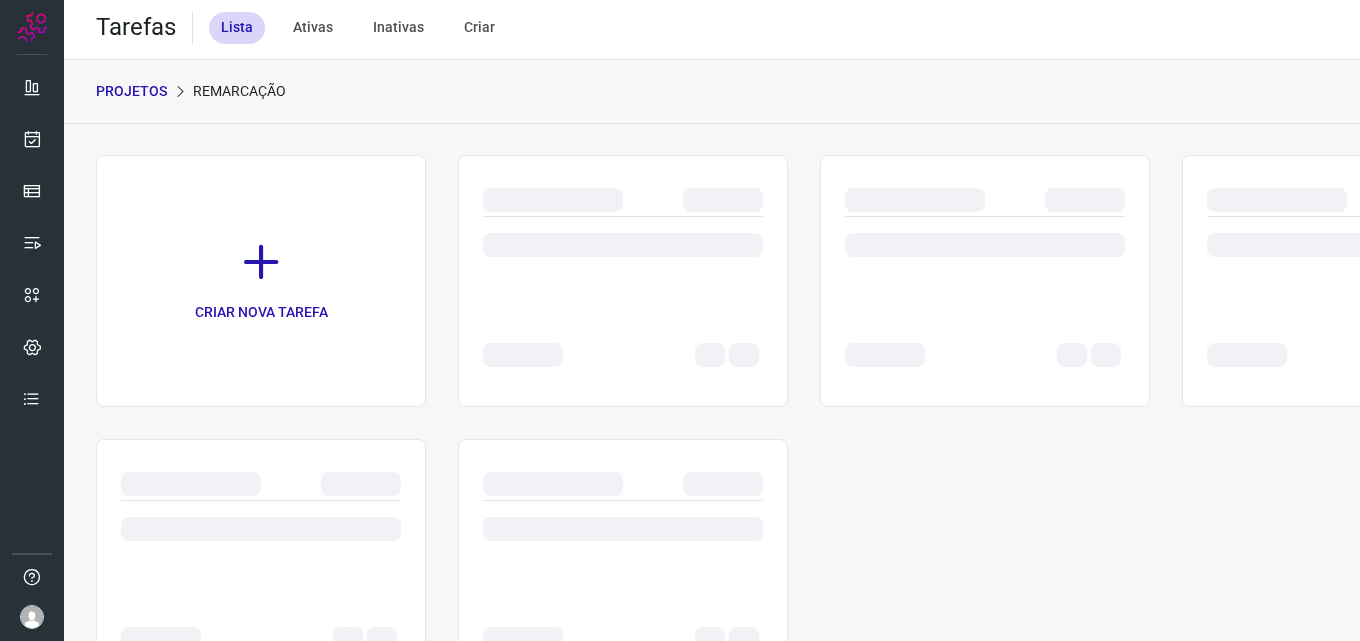 scroll, scrollTop: 0, scrollLeft: 0, axis: both 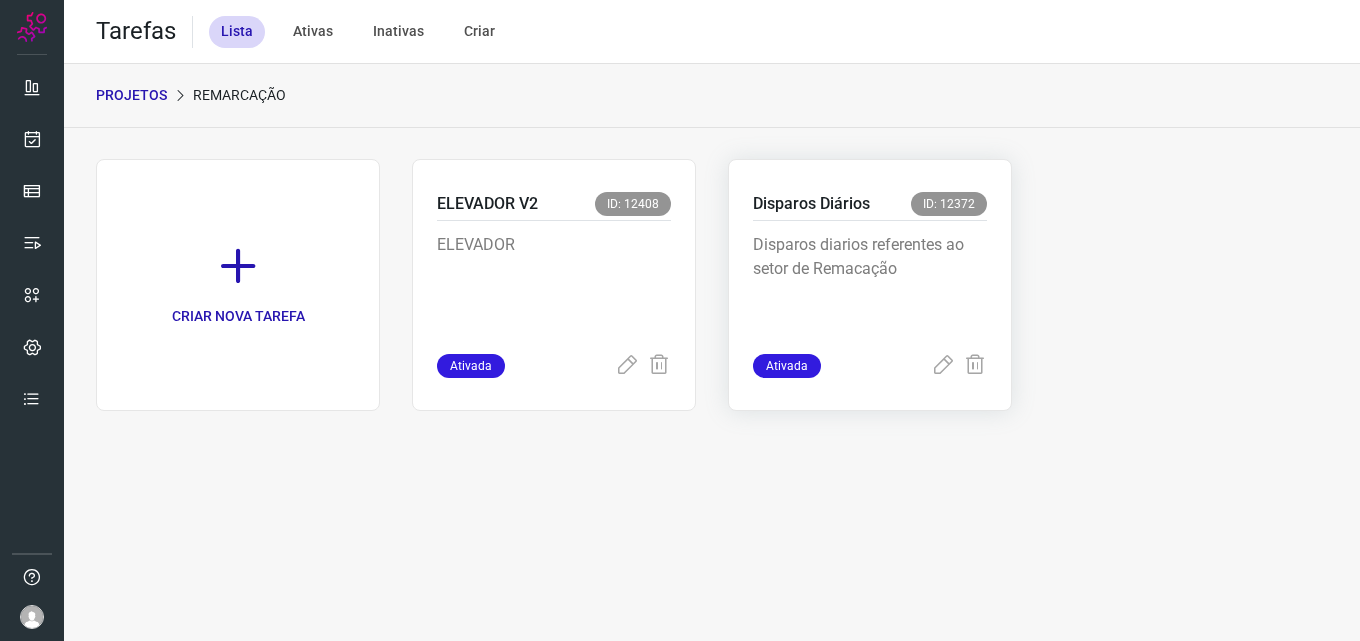 click on "Disparos diarios referentes ao setor de Remacação" at bounding box center [870, 283] 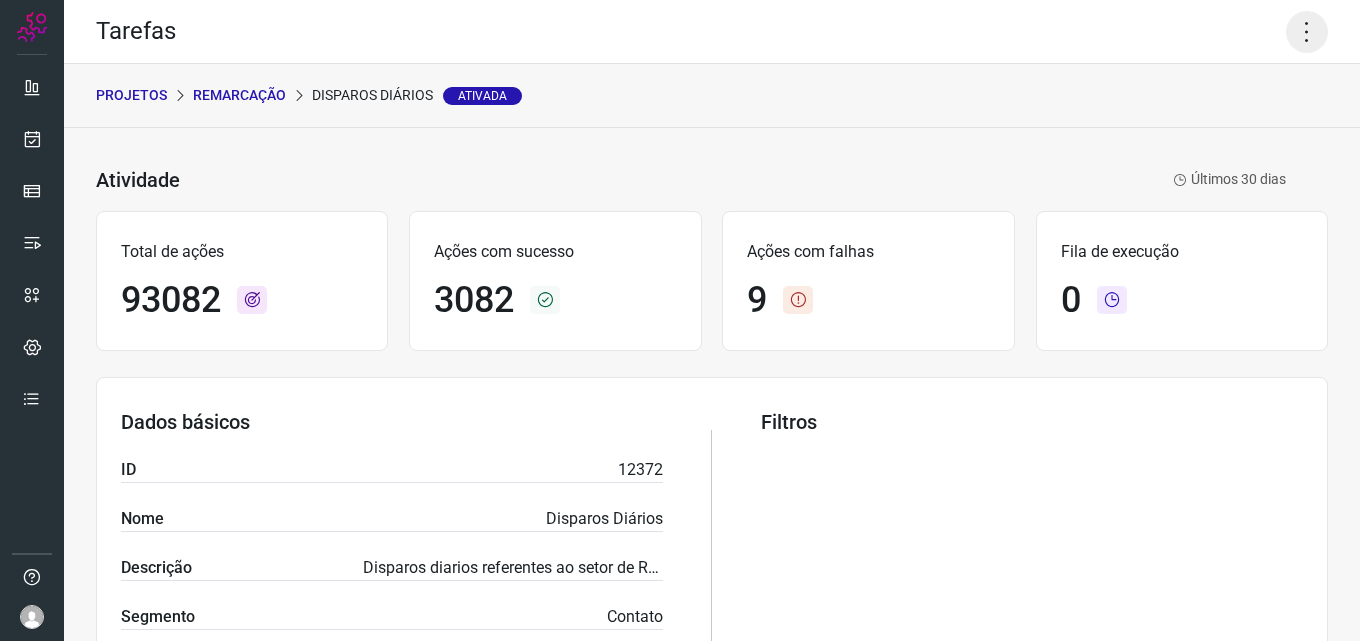 click 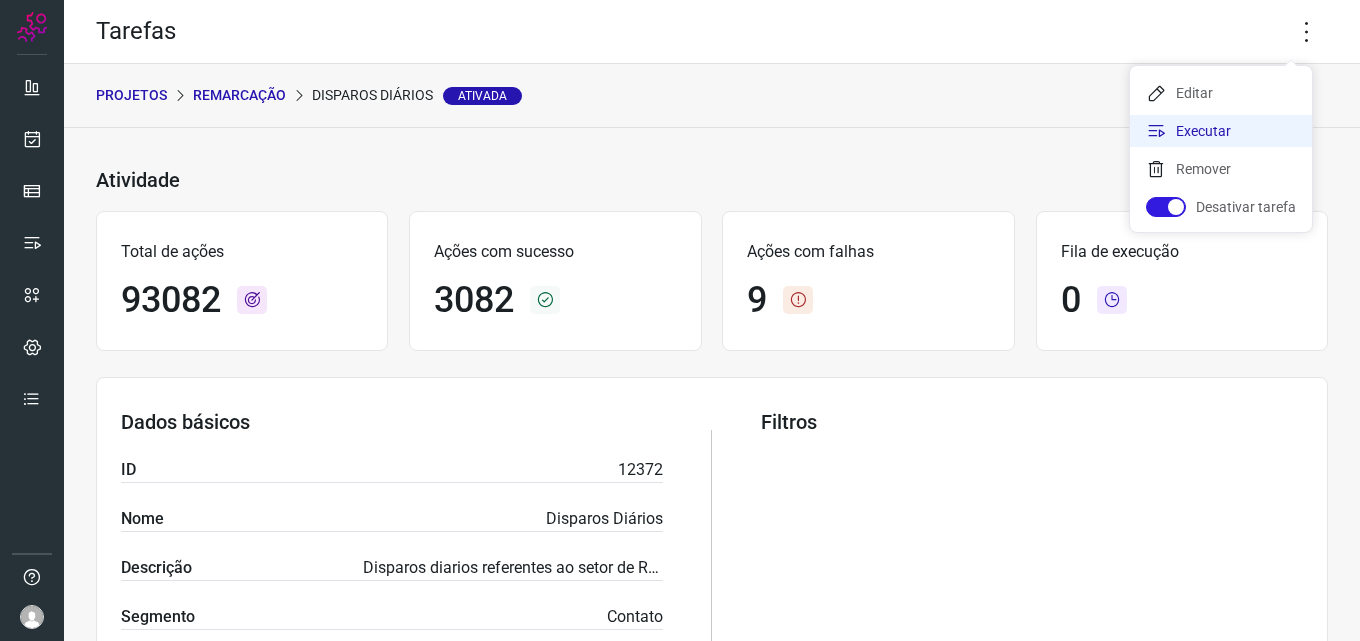 click on "Executar" 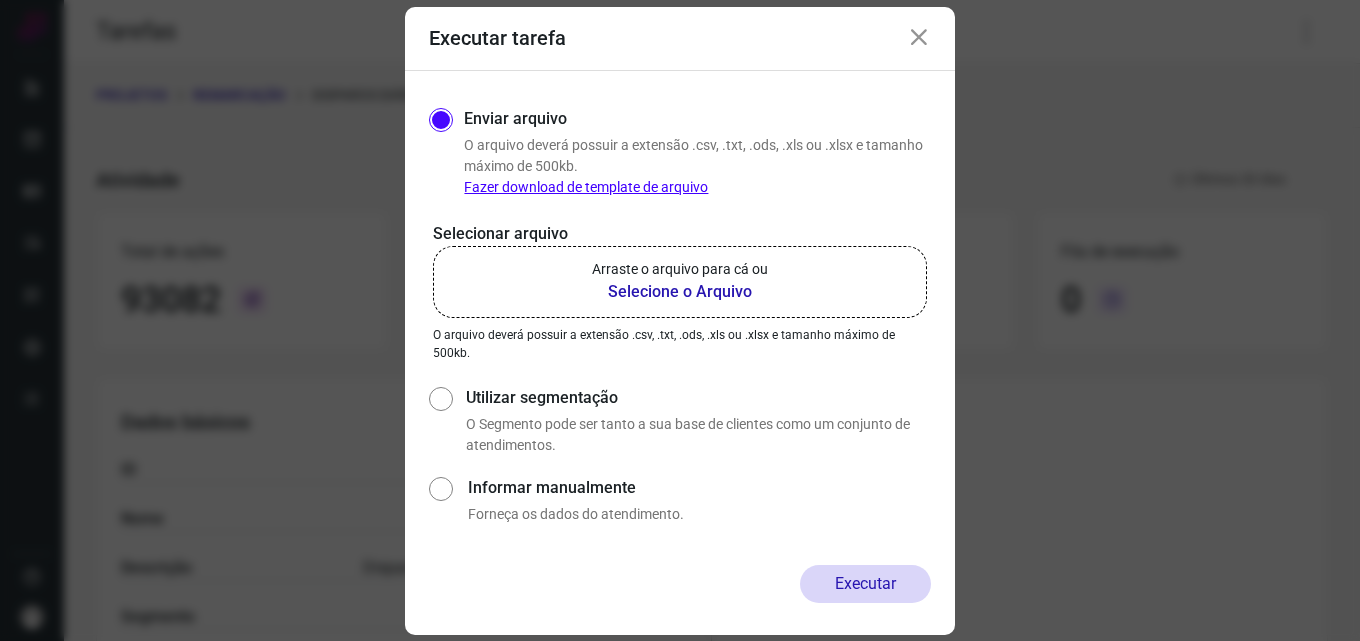 click on "Selecione o Arquivo" at bounding box center [680, 292] 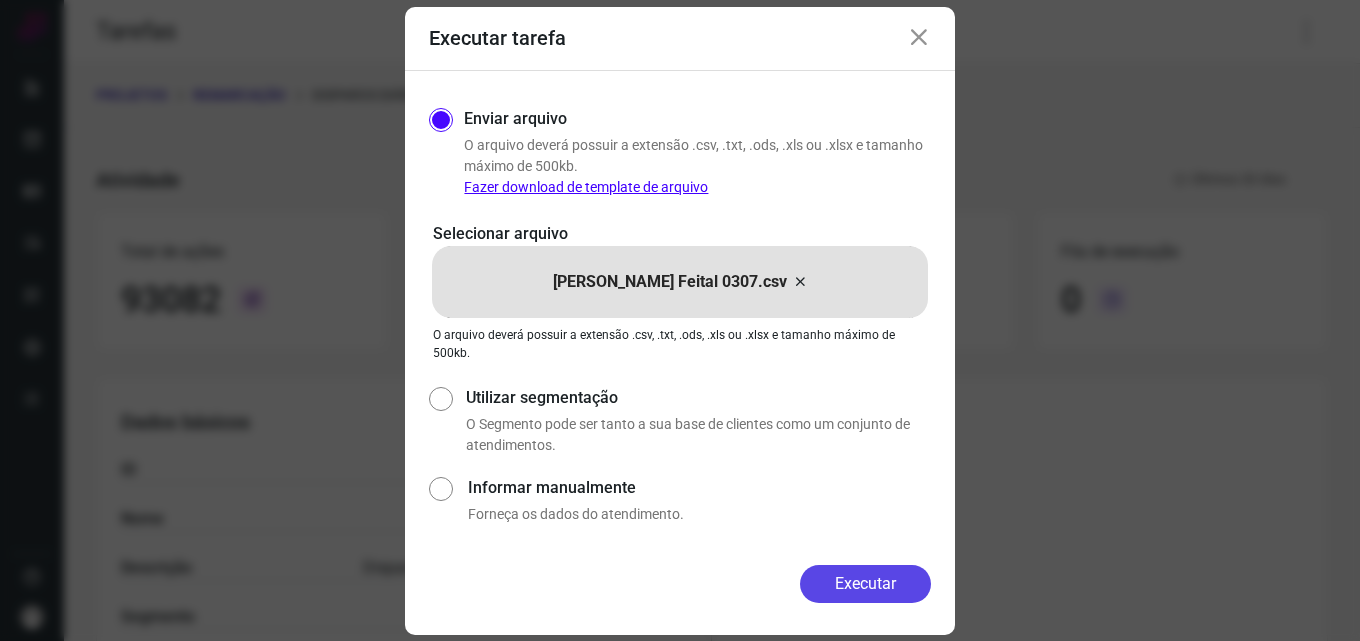 click on "Executar" at bounding box center (865, 584) 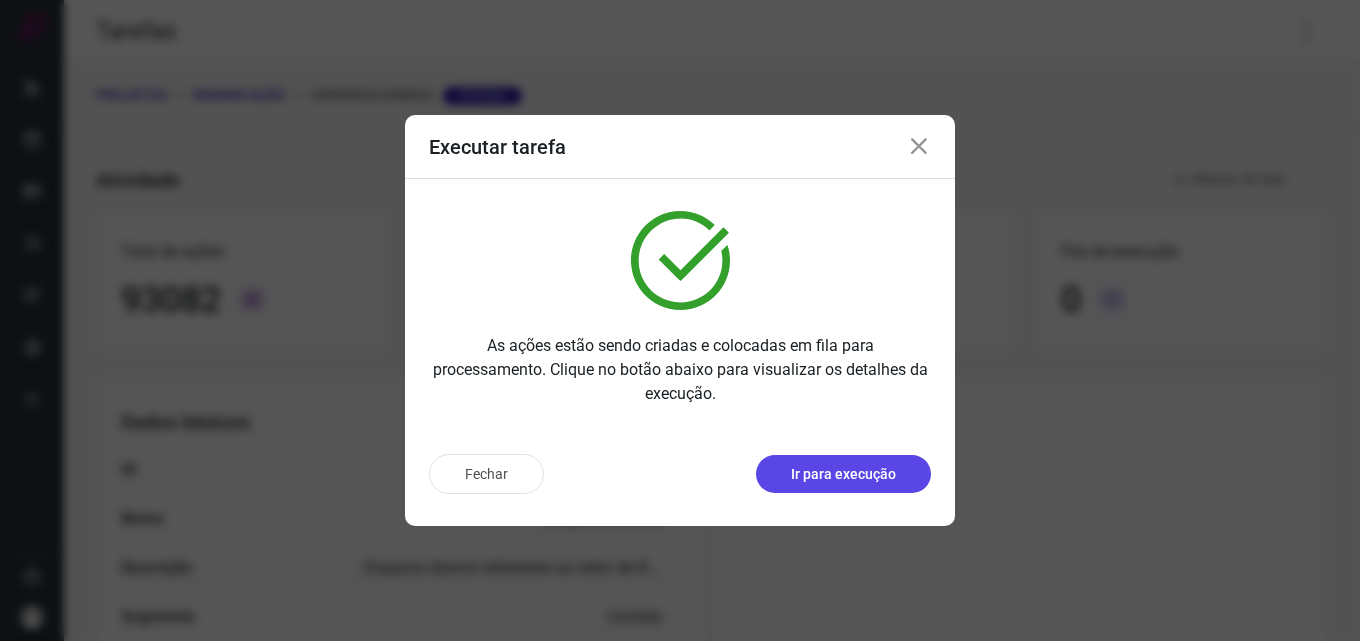 click on "Ir para execução" at bounding box center (843, 474) 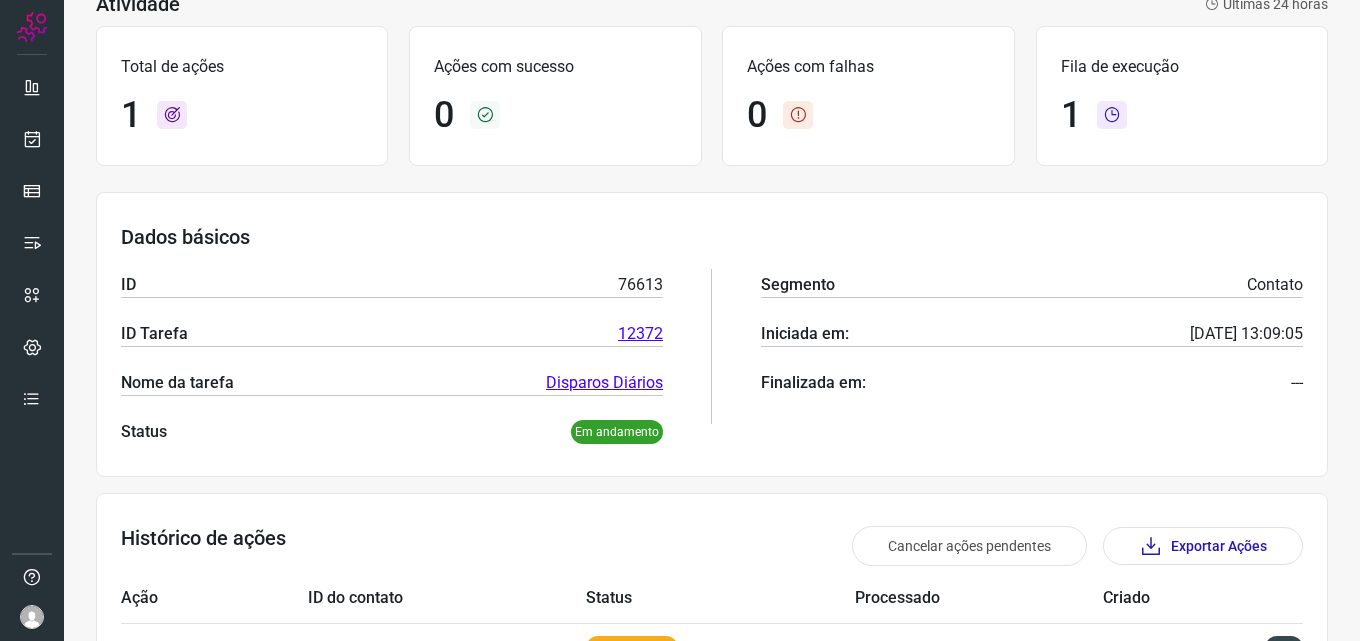 scroll, scrollTop: 235, scrollLeft: 0, axis: vertical 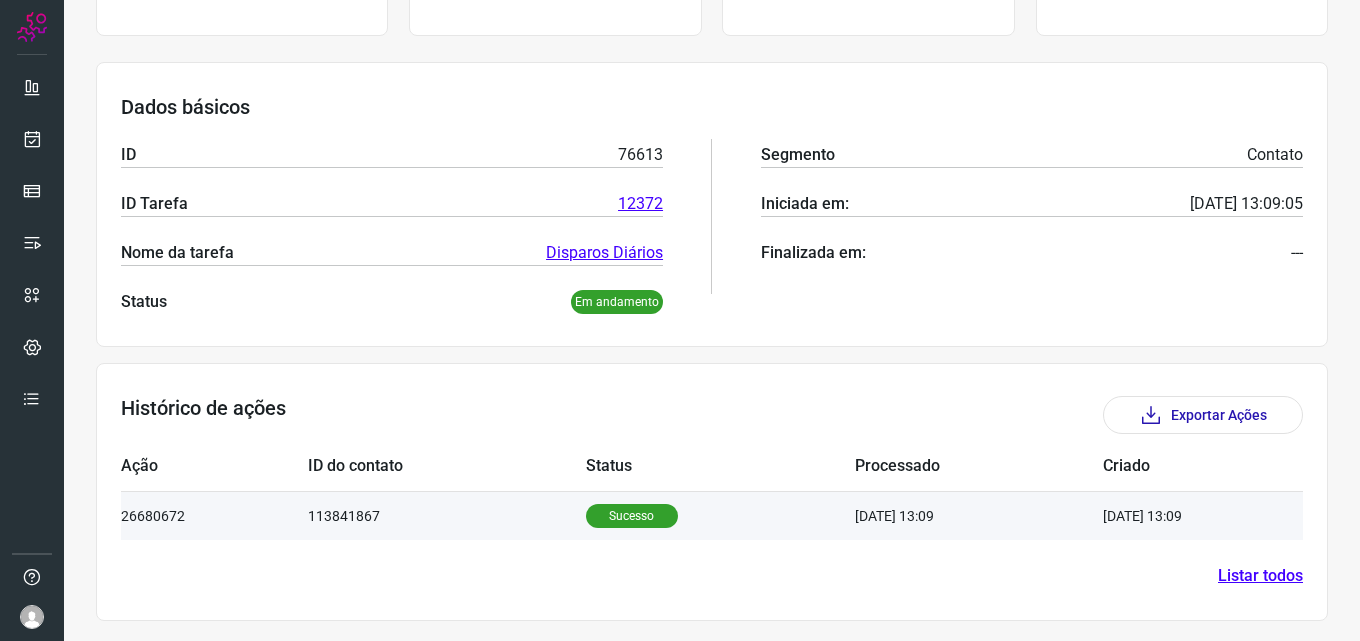 click on "Sucesso" at bounding box center (632, 516) 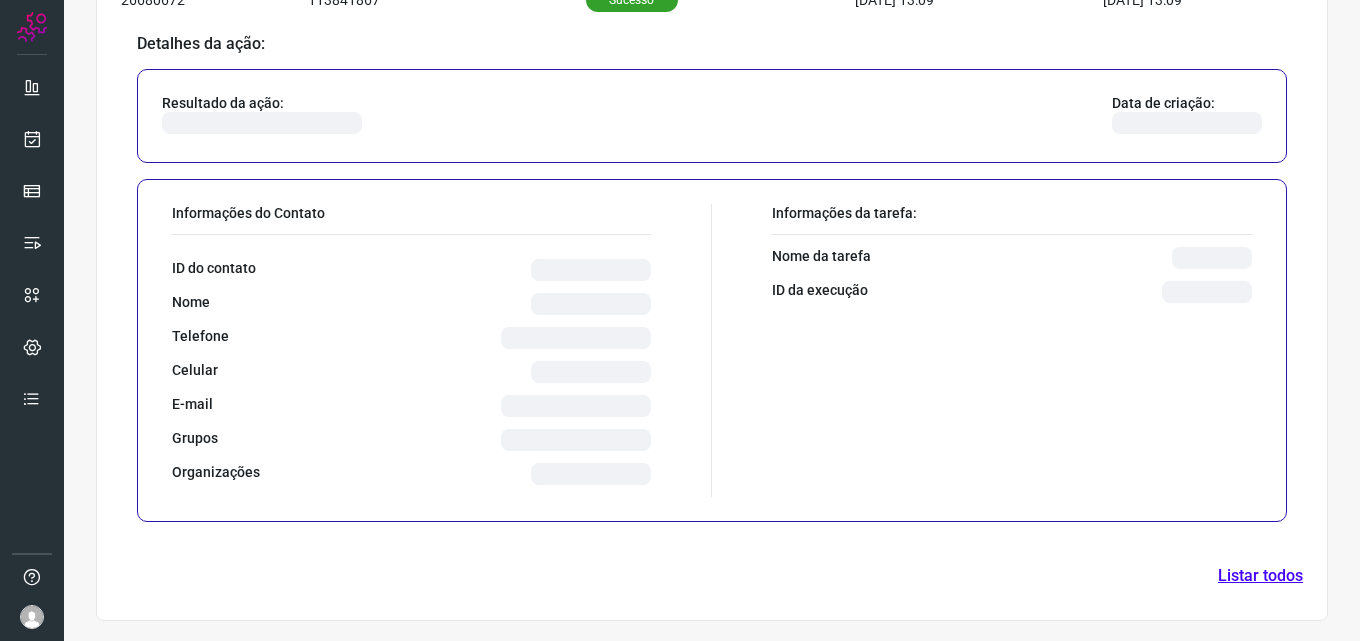 scroll, scrollTop: 718, scrollLeft: 0, axis: vertical 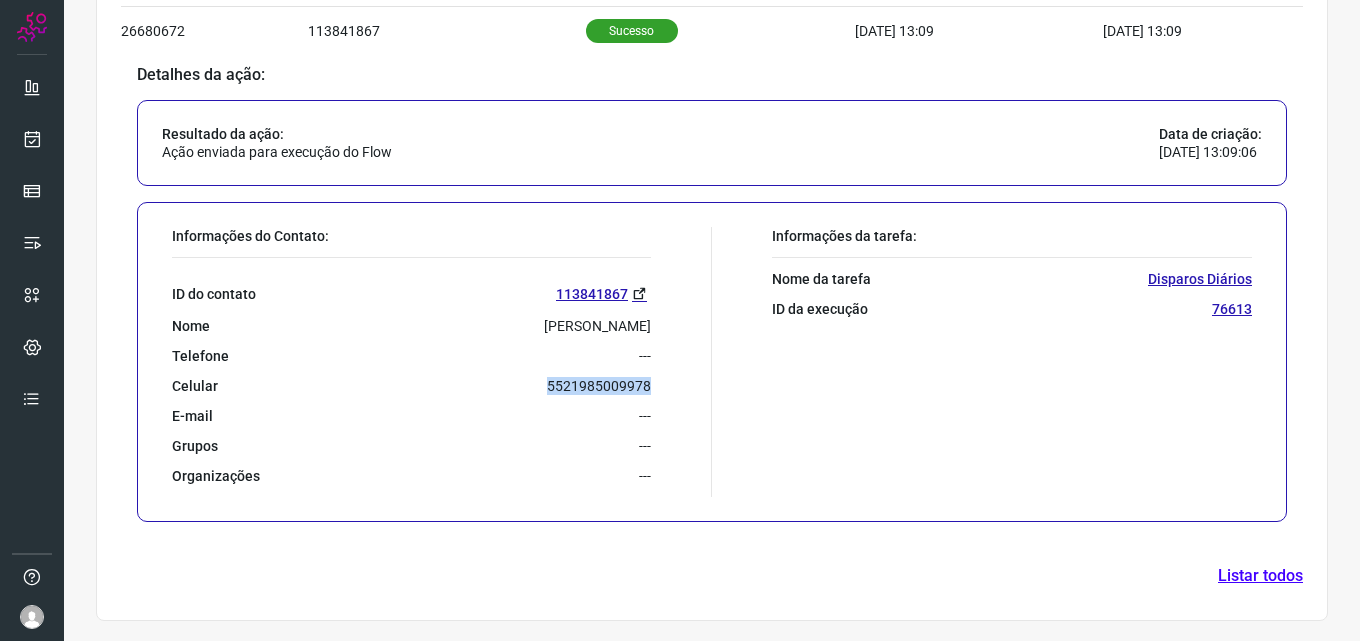 drag, startPoint x: 539, startPoint y: 393, endPoint x: 649, endPoint y: 386, distance: 110.2225 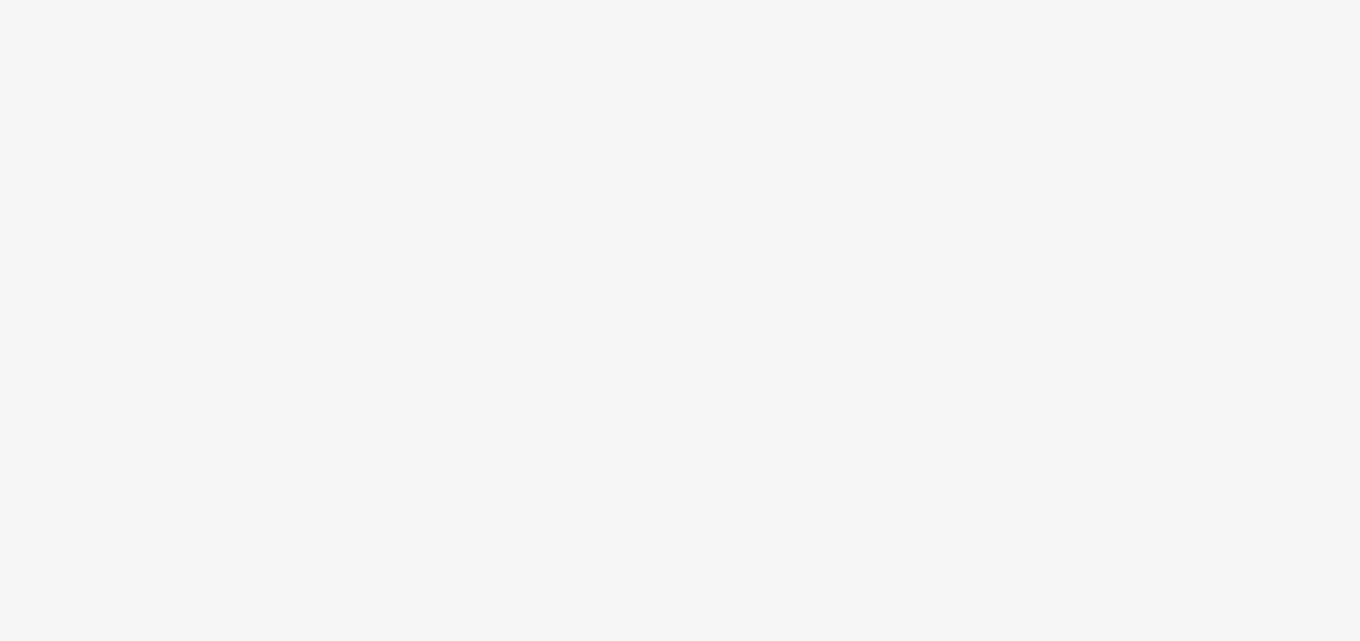 scroll, scrollTop: 0, scrollLeft: 0, axis: both 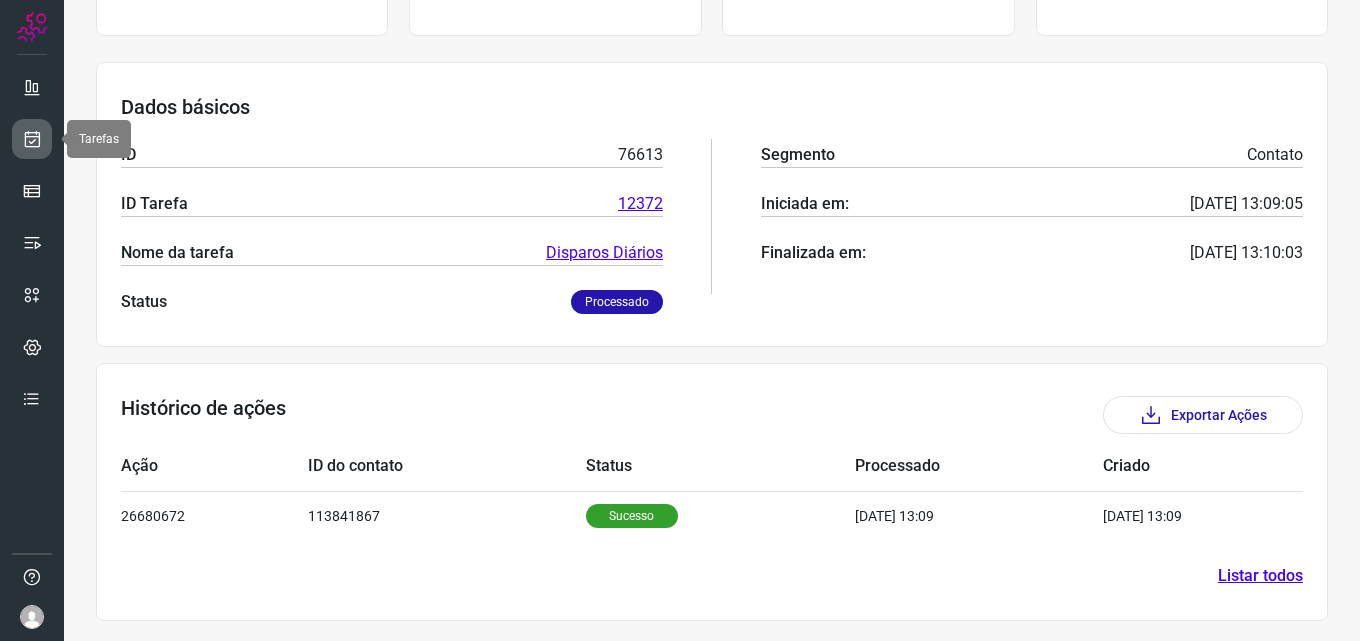 click at bounding box center (32, 139) 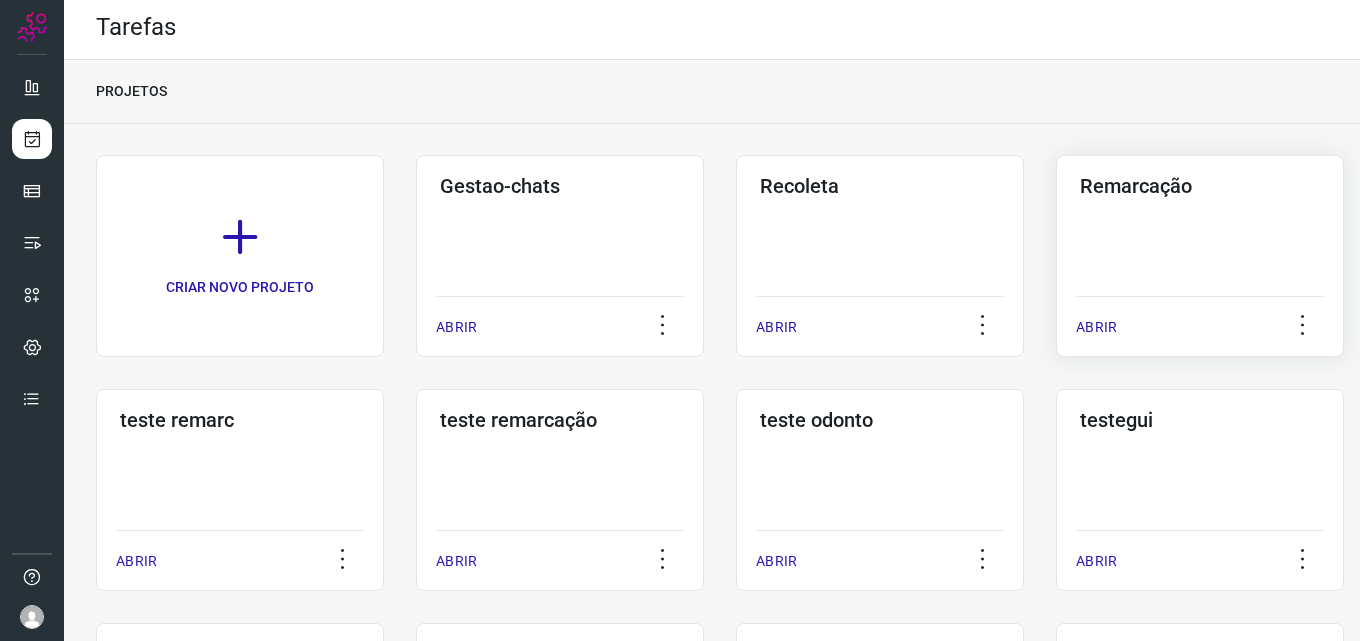 click on "Remarcação  ABRIR" 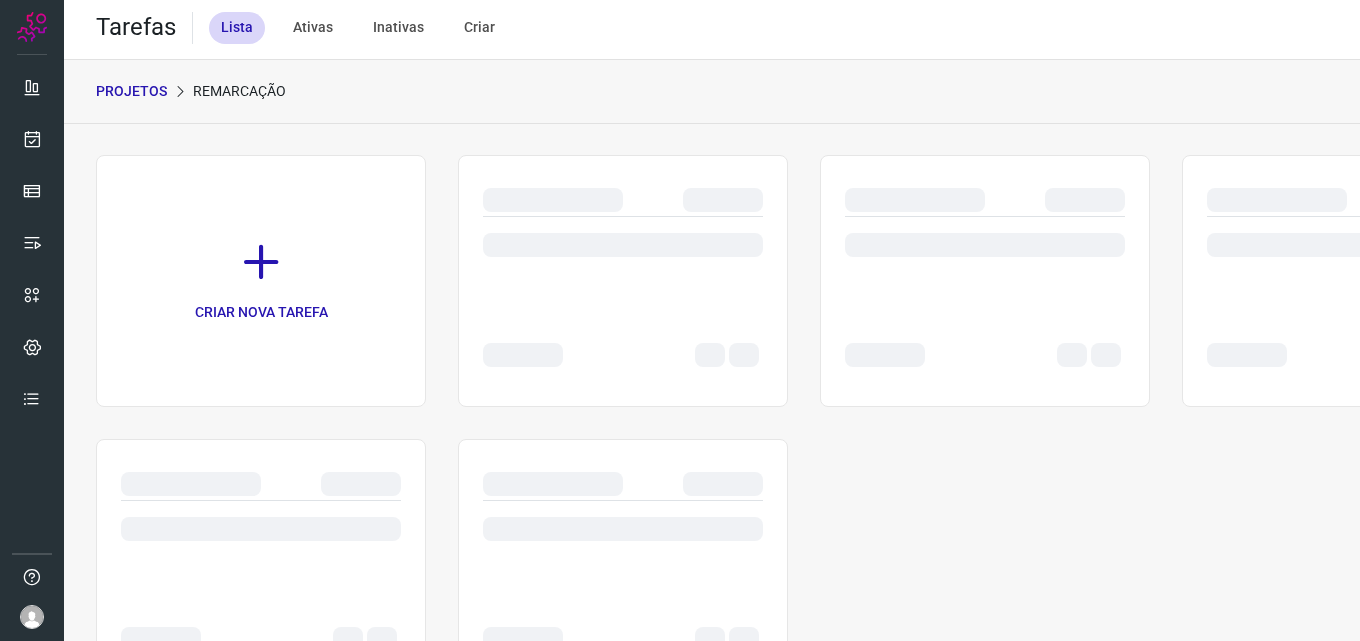 scroll, scrollTop: 0, scrollLeft: 0, axis: both 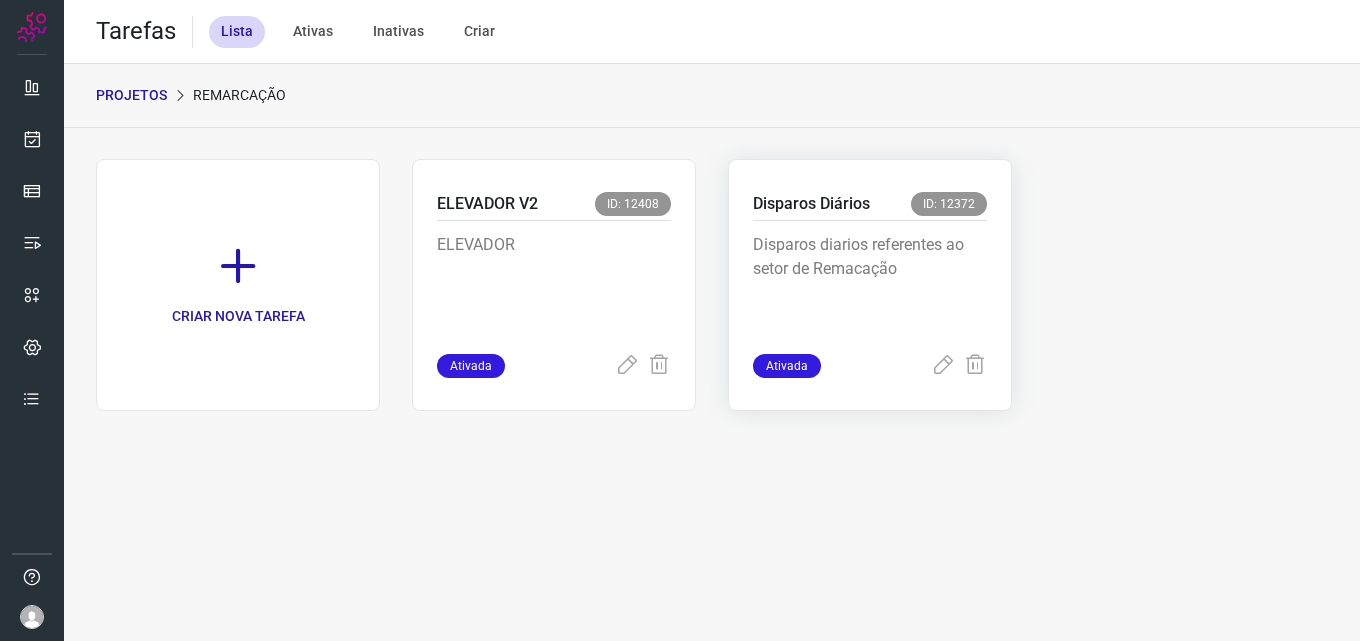 click on "ID: 12372" at bounding box center (949, 204) 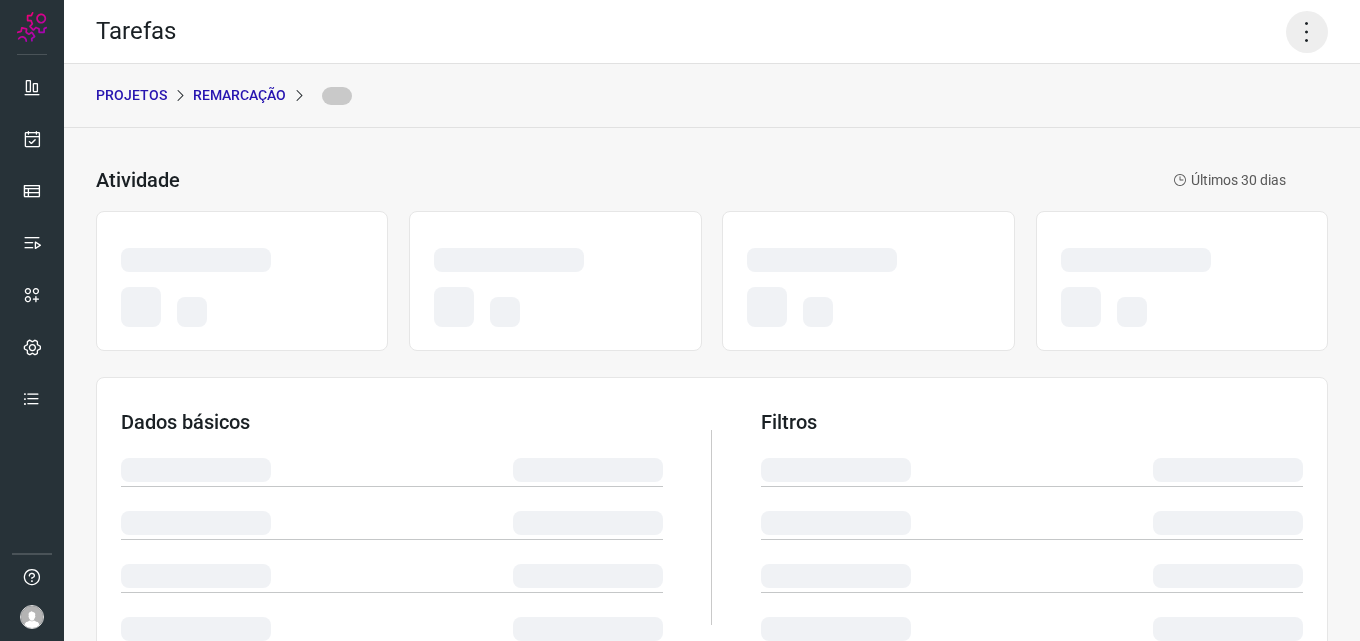 click 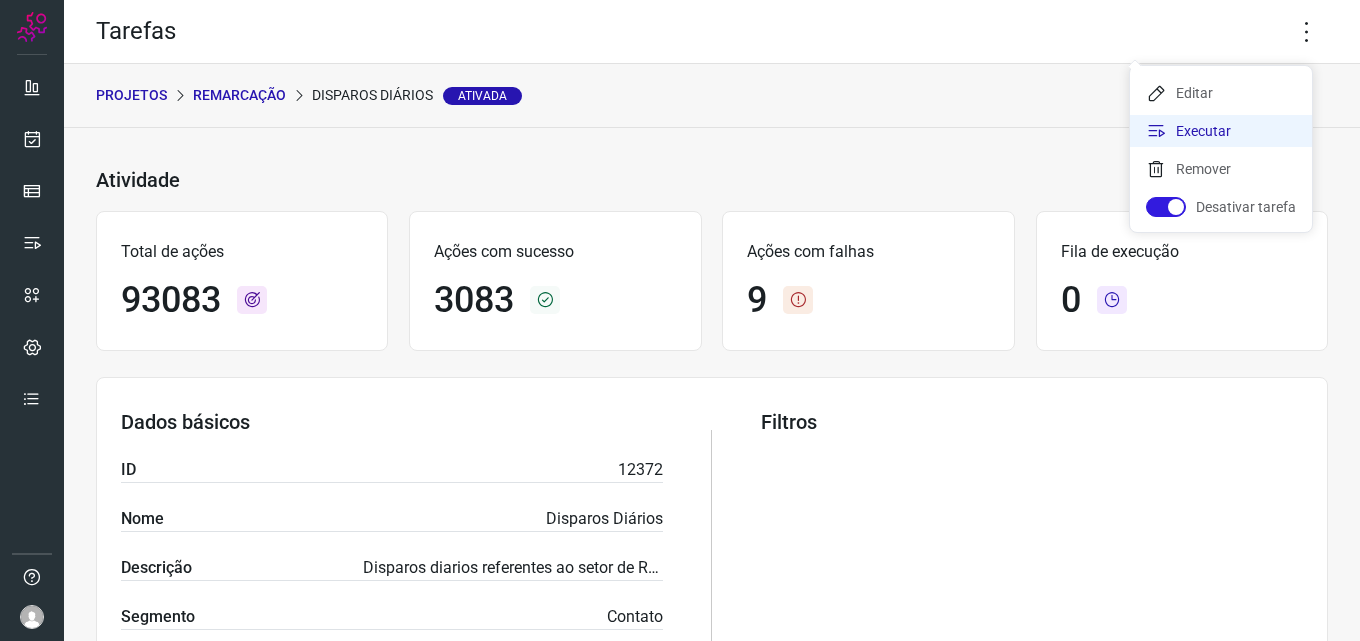 click on "Executar" 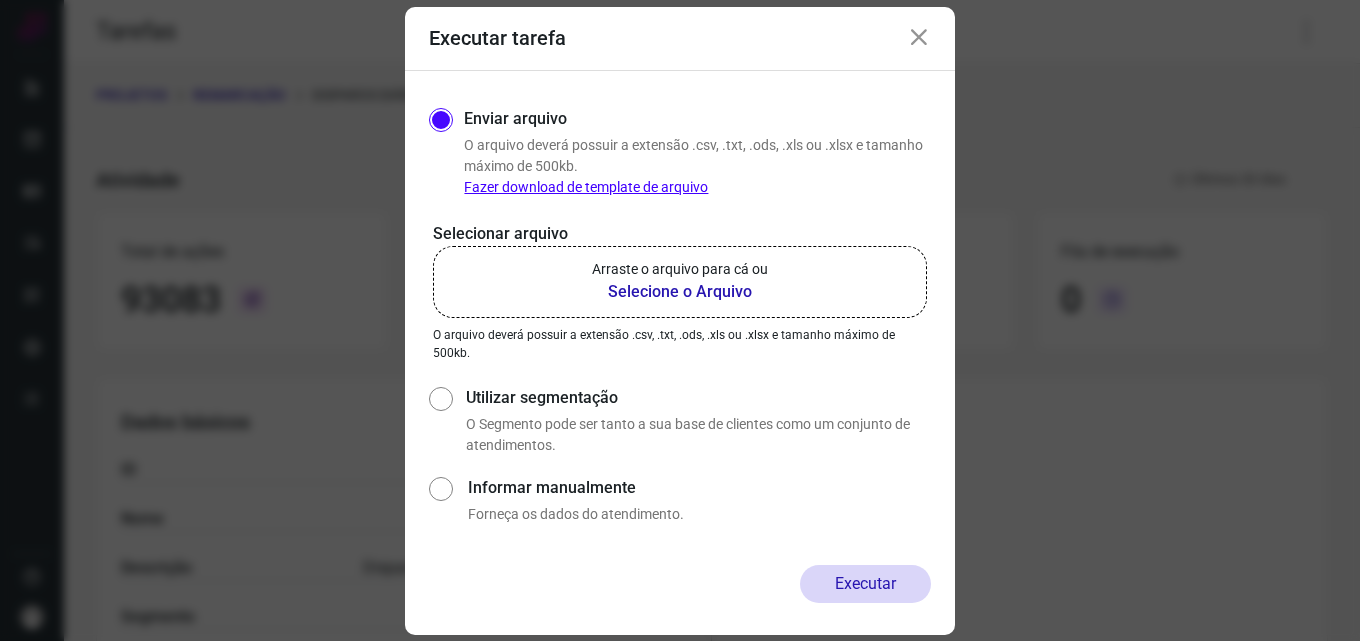 click on "Selecione o Arquivo" at bounding box center [680, 292] 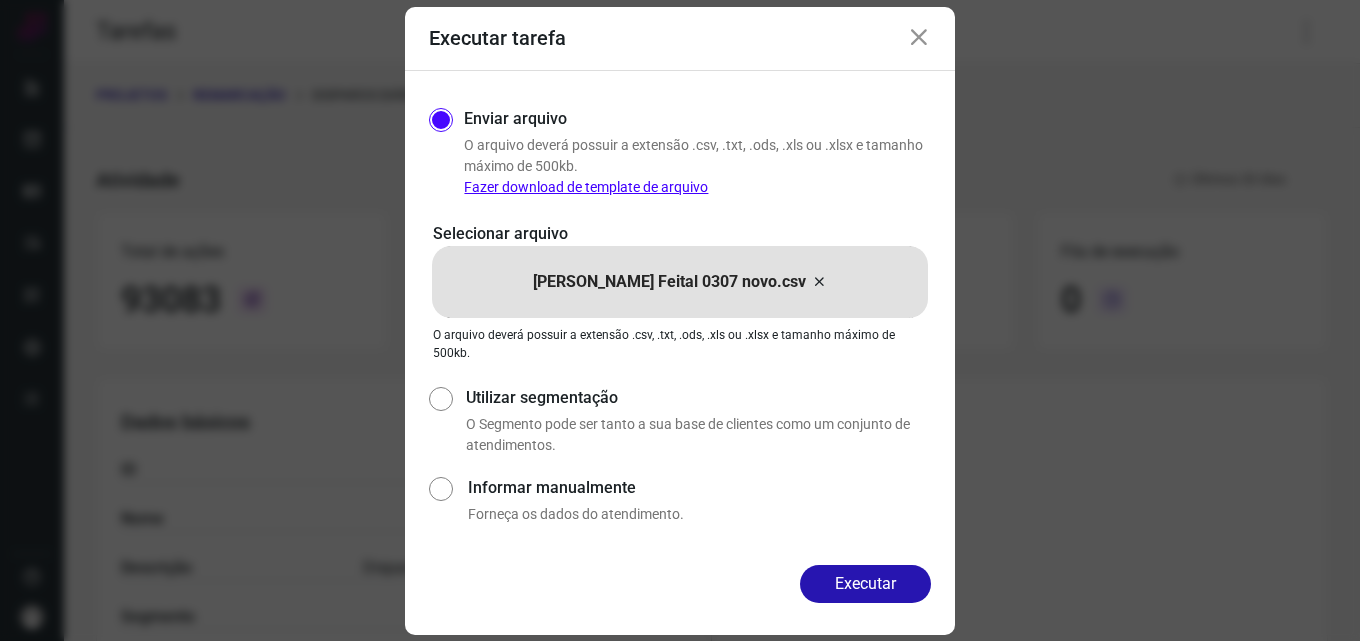 click on "Enviar arquivo  O arquivo deverá possuir a extensão .csv, .txt, .ods, .xls ou .xlsx e tamanho máximo de 500kb. Fazer download de template de arquivo Selecionar arquivo Sharlene Santiago Feital 0307 novo.csv Sharlene Santiago Feital 0307 novo.csv  O arquivo deverá possuir a extensão .csv, .txt, .ods, .xls ou .xlsx e tamanho máximo de 500kb.  Utilizar segmentação  O Segmento pode ser tanto a sua base de clientes como um conjunto de atendimentos.  Informar manualmente  Forneça os dados do atendimento." at bounding box center (680, 318) 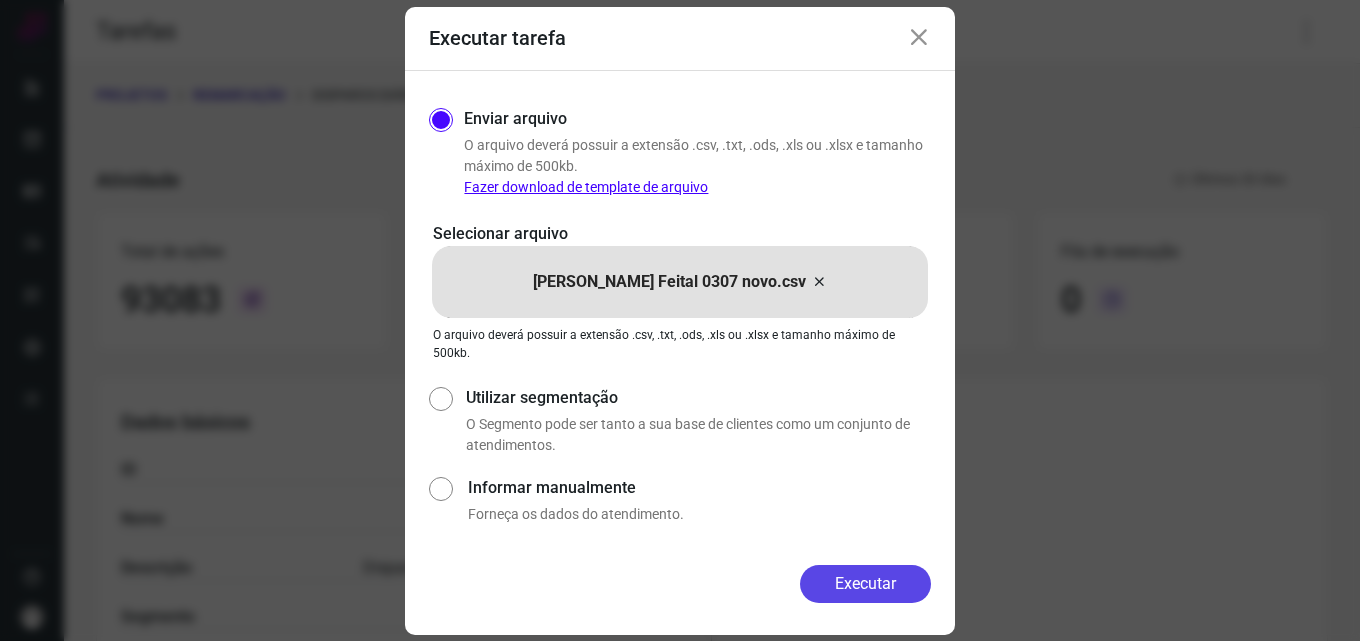 click on "Executar" at bounding box center (865, 584) 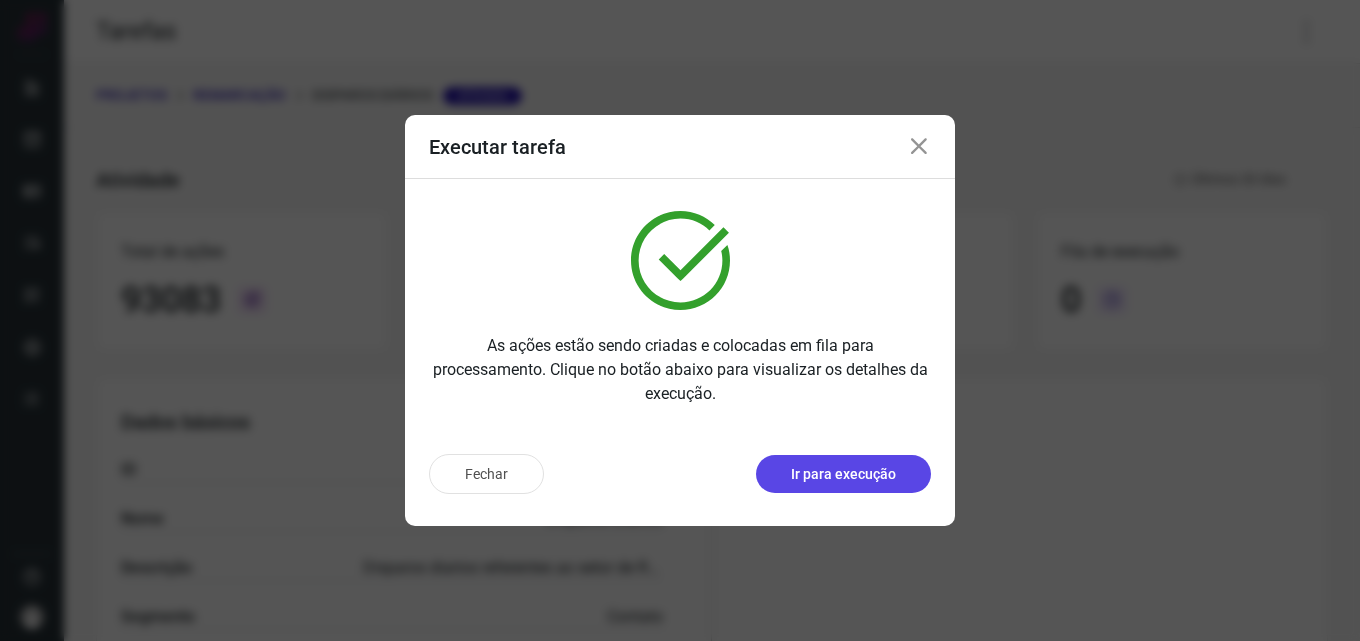 click on "Ir para execução" at bounding box center [843, 474] 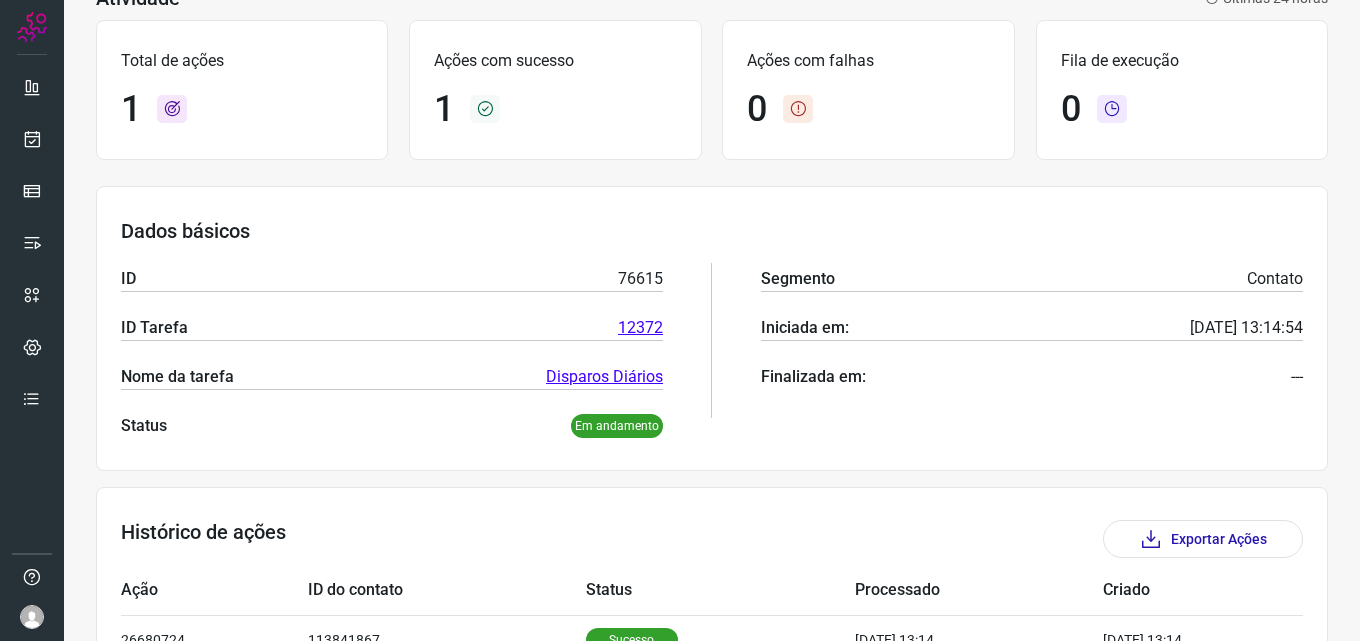 scroll, scrollTop: 233, scrollLeft: 0, axis: vertical 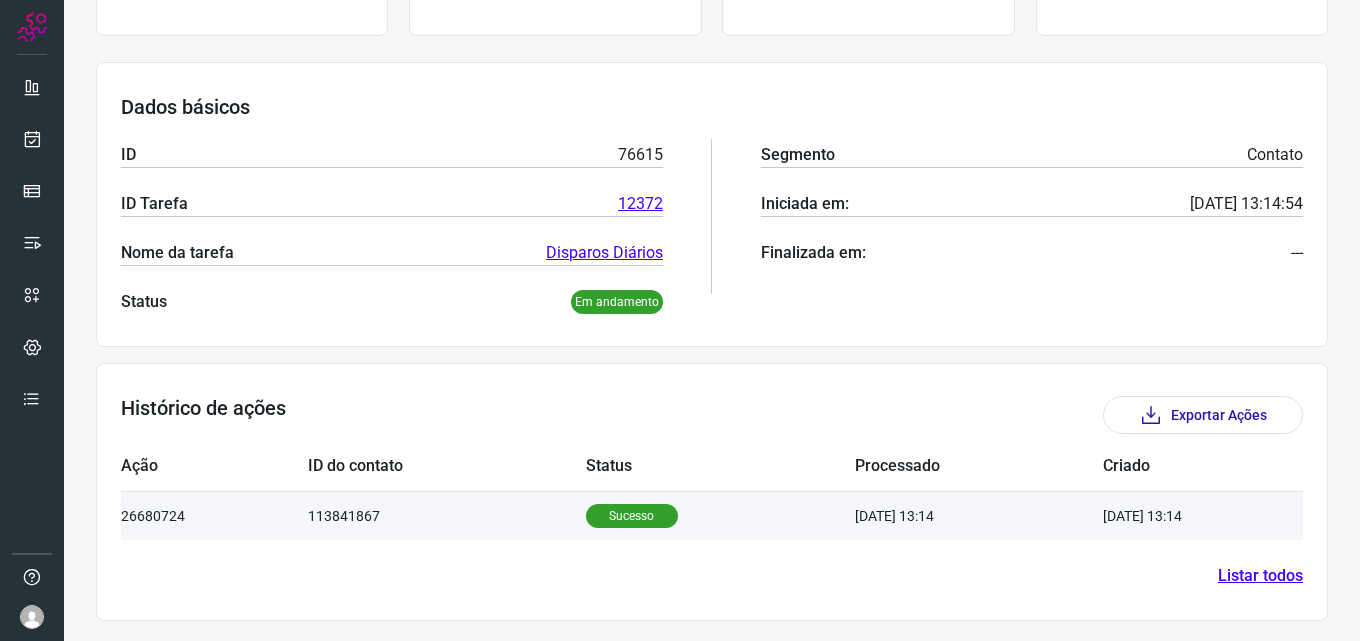 click on "Sucesso" at bounding box center [632, 516] 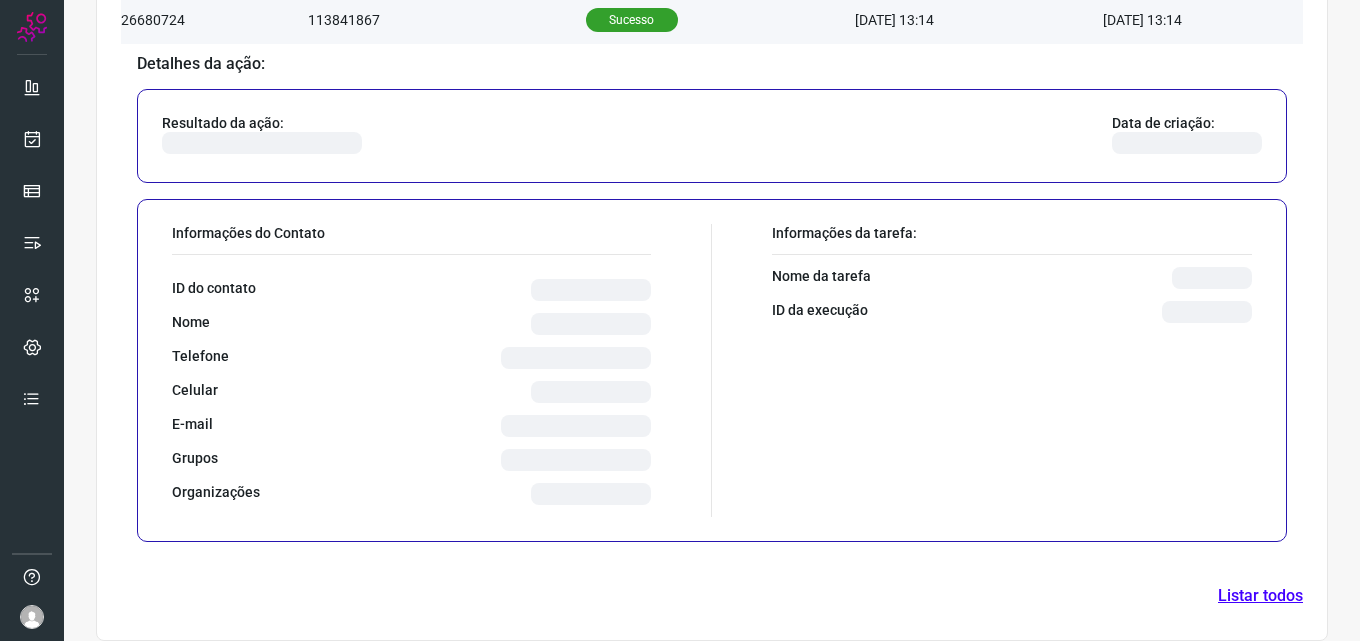 scroll, scrollTop: 718, scrollLeft: 0, axis: vertical 